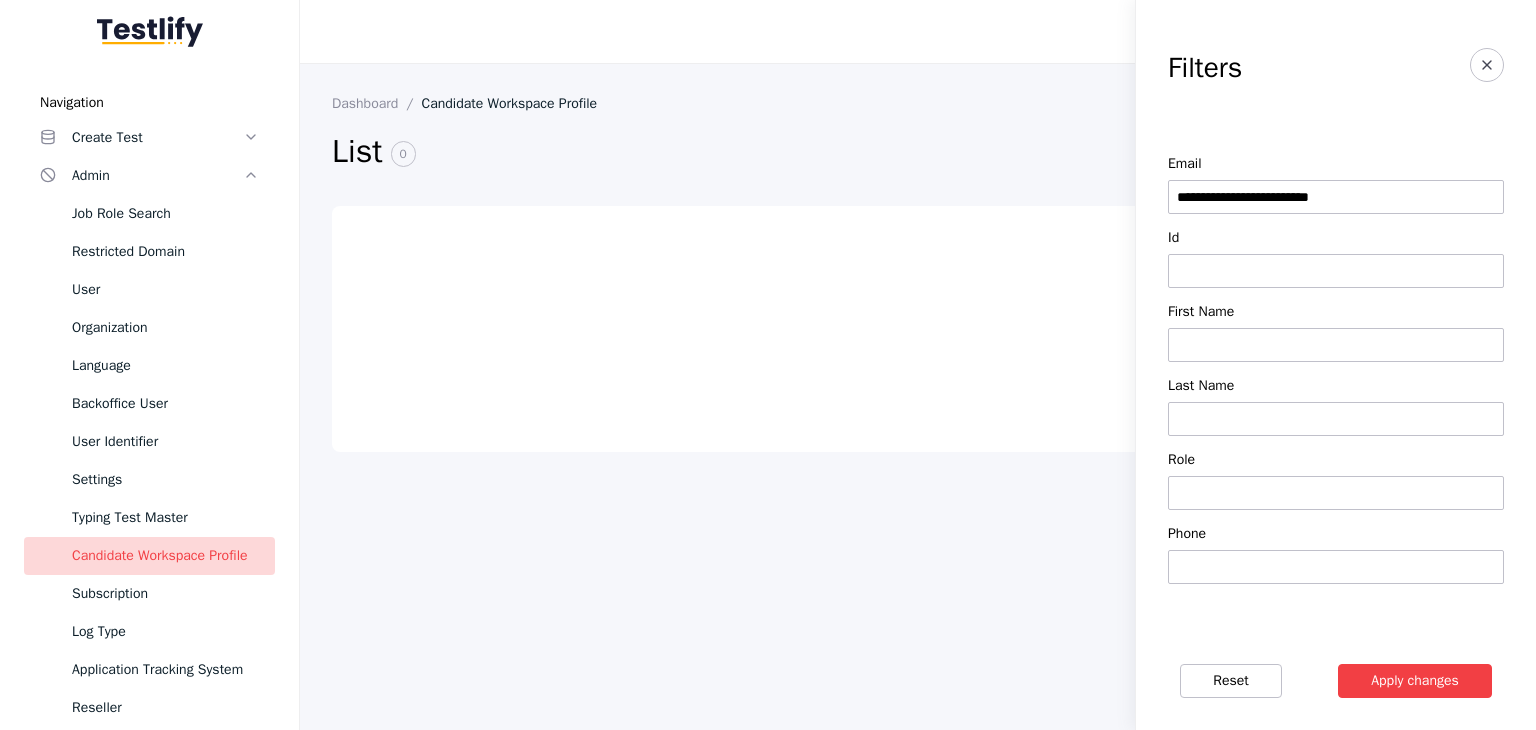 scroll, scrollTop: 0, scrollLeft: 0, axis: both 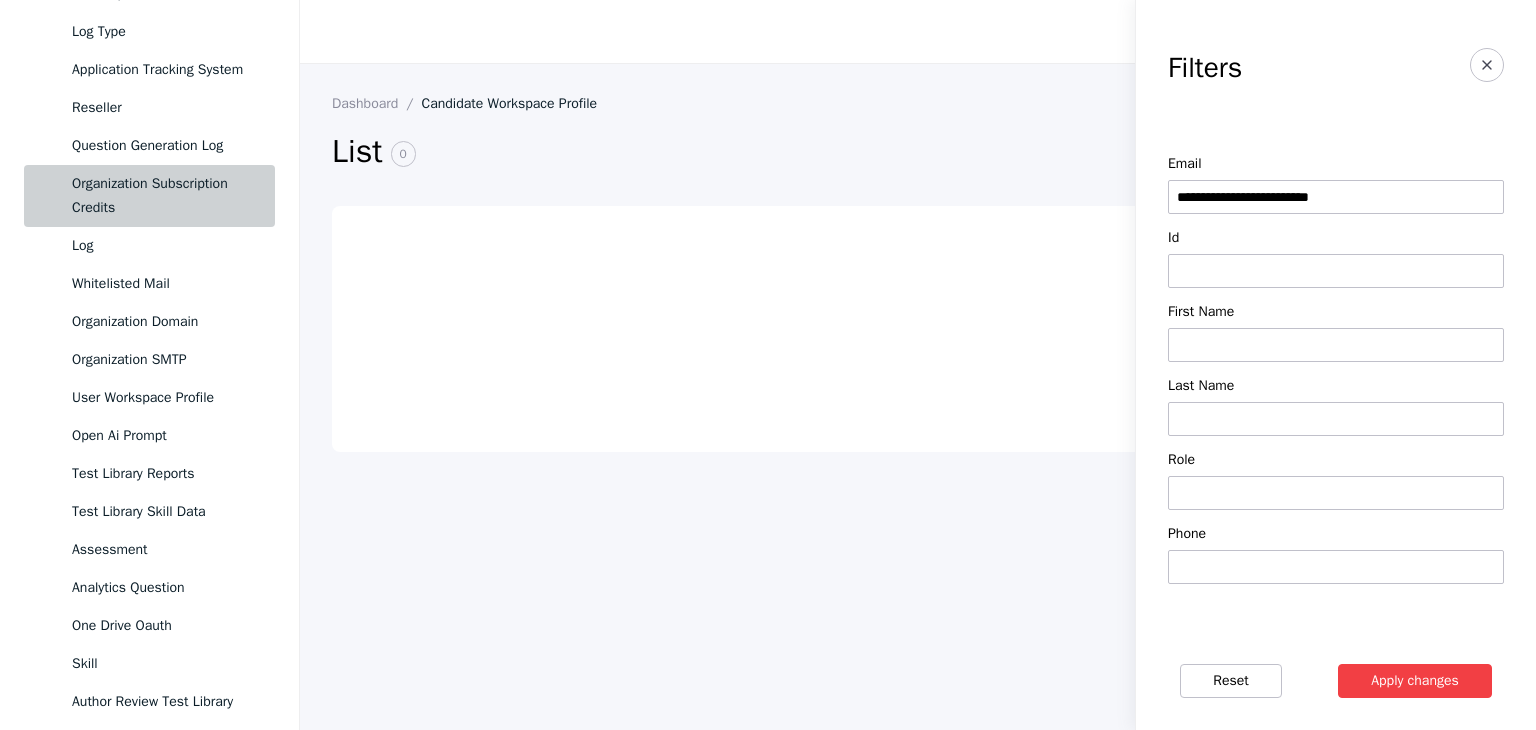 click on "Organization Subscription Credits" at bounding box center (165, 196) 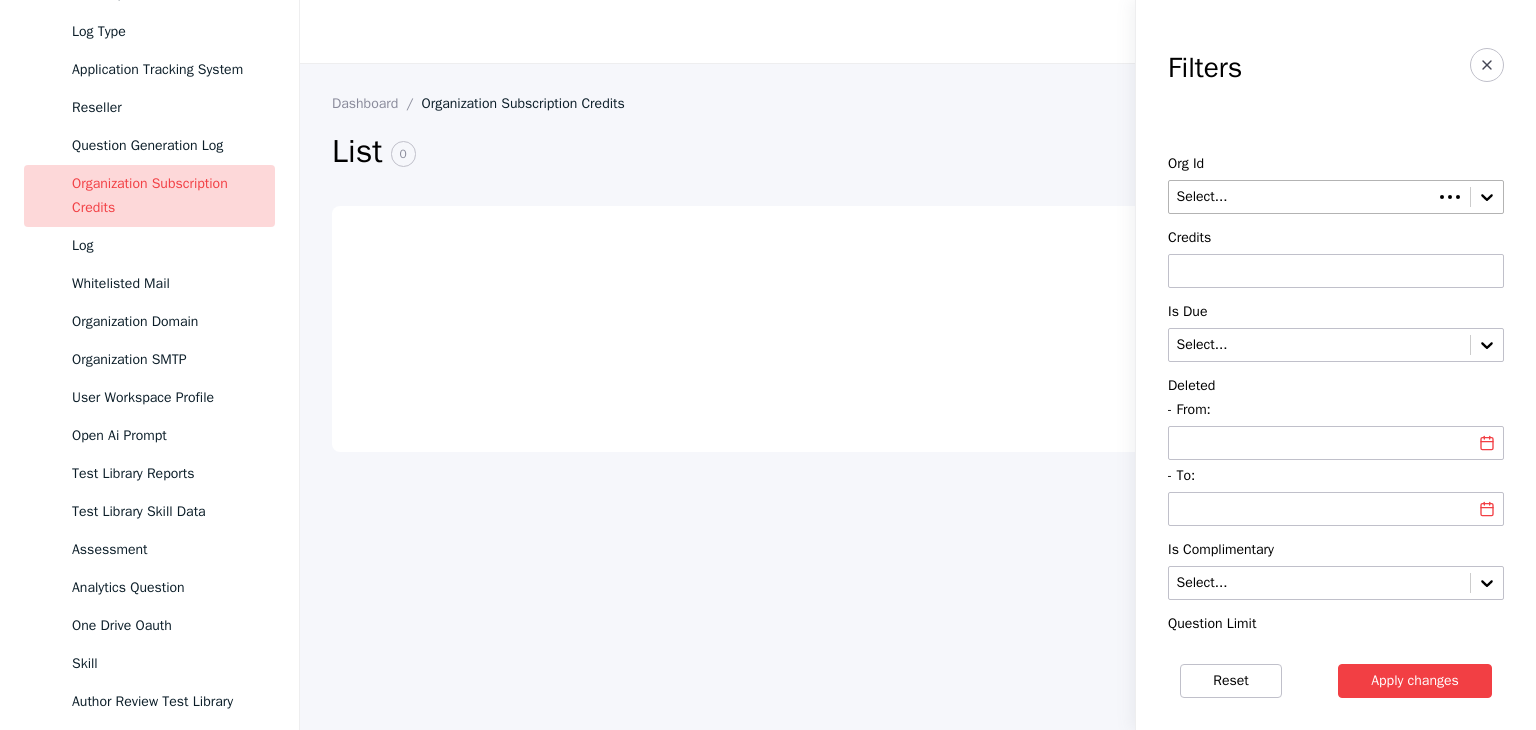 click at bounding box center [1301, 197] 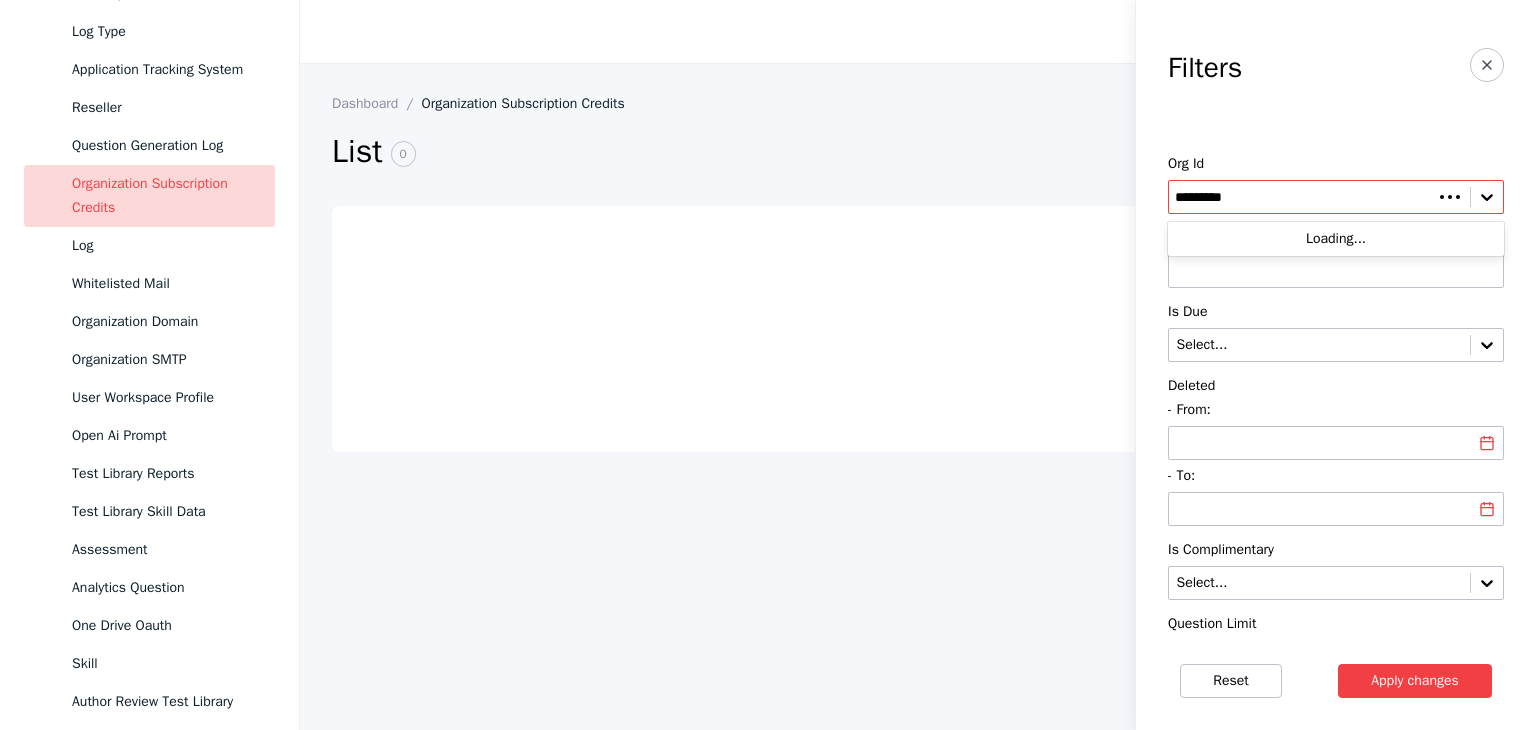 click on "*********" at bounding box center [1301, 197] 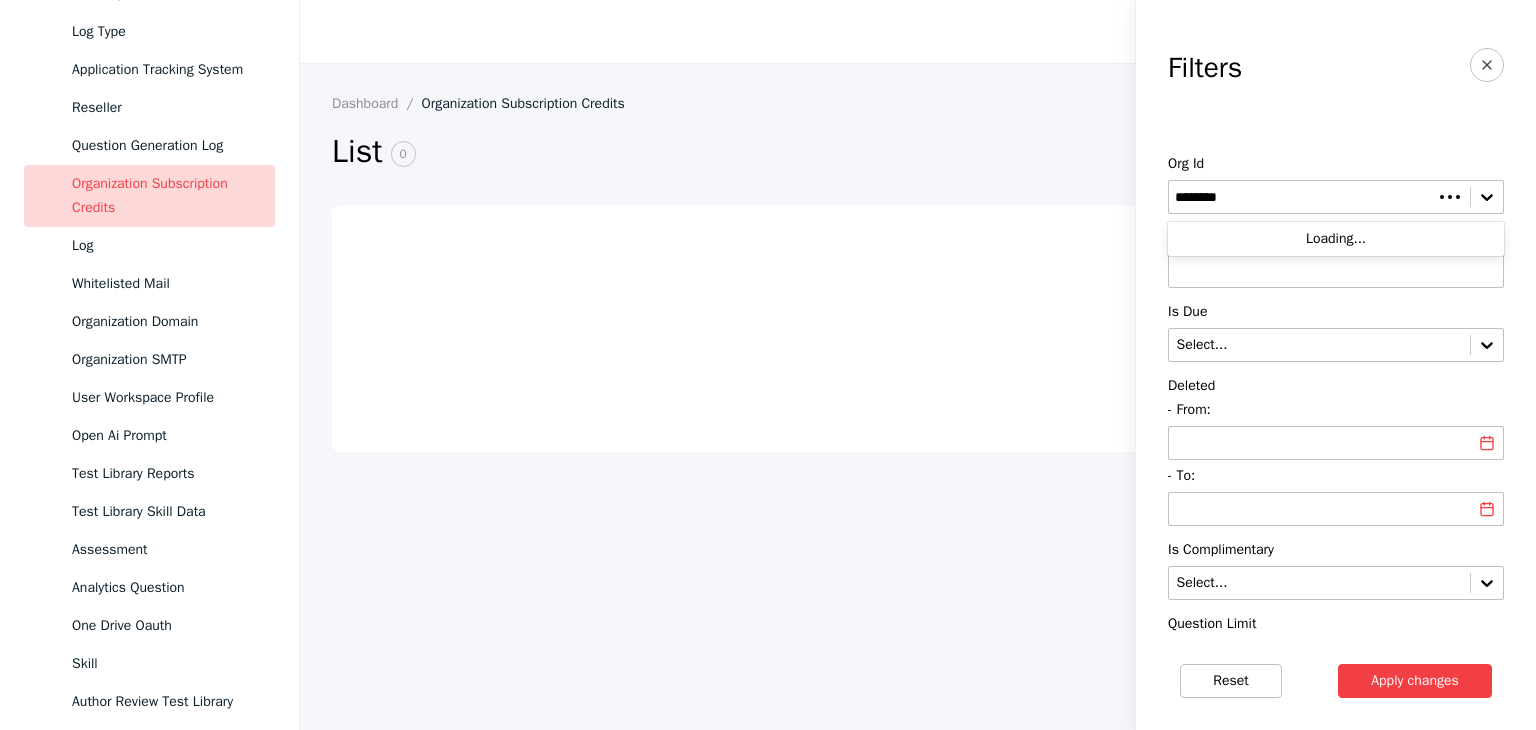 type on "********" 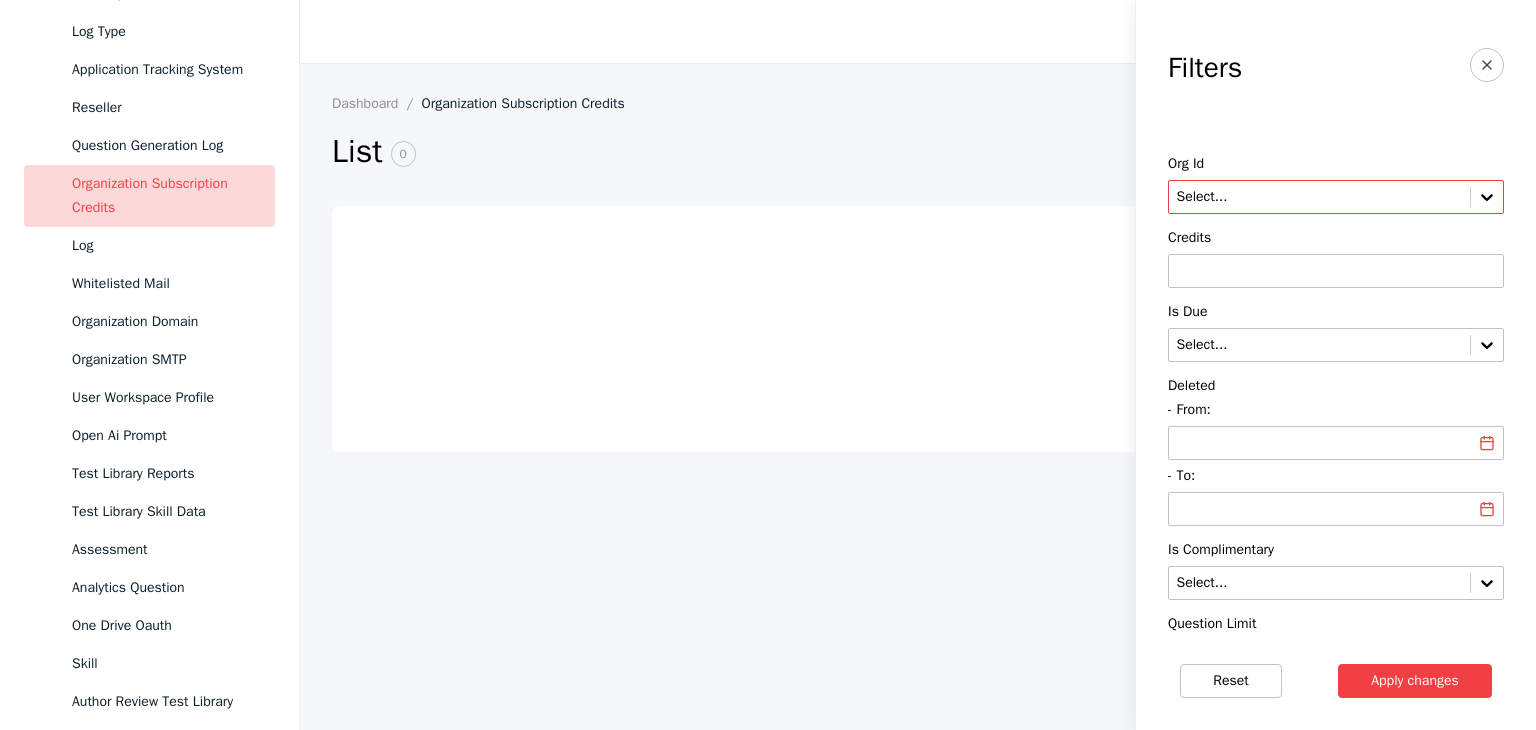 click on "Select..." at bounding box center [1319, 197] 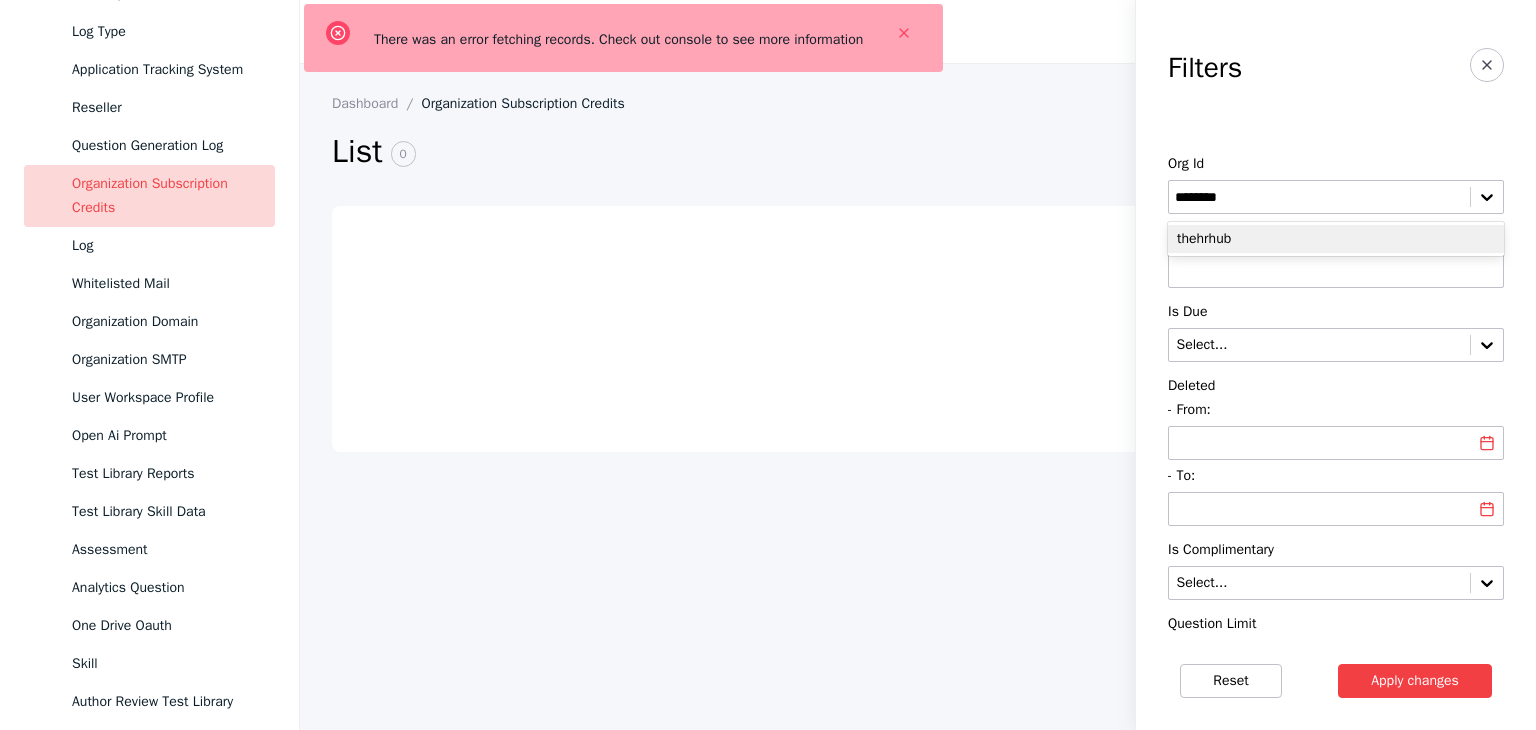 click on "thehrhub" at bounding box center [1336, 239] 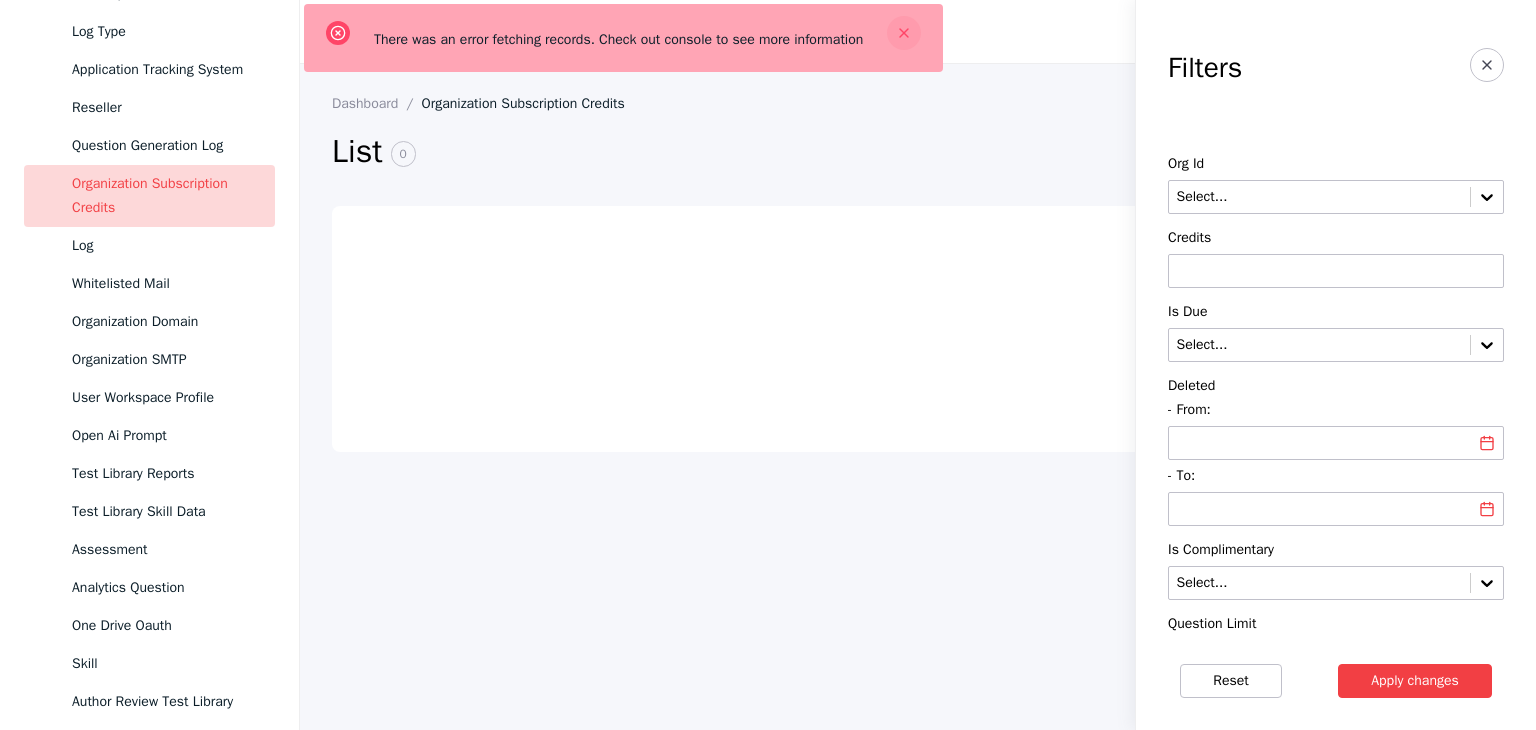 click at bounding box center (904, 33) 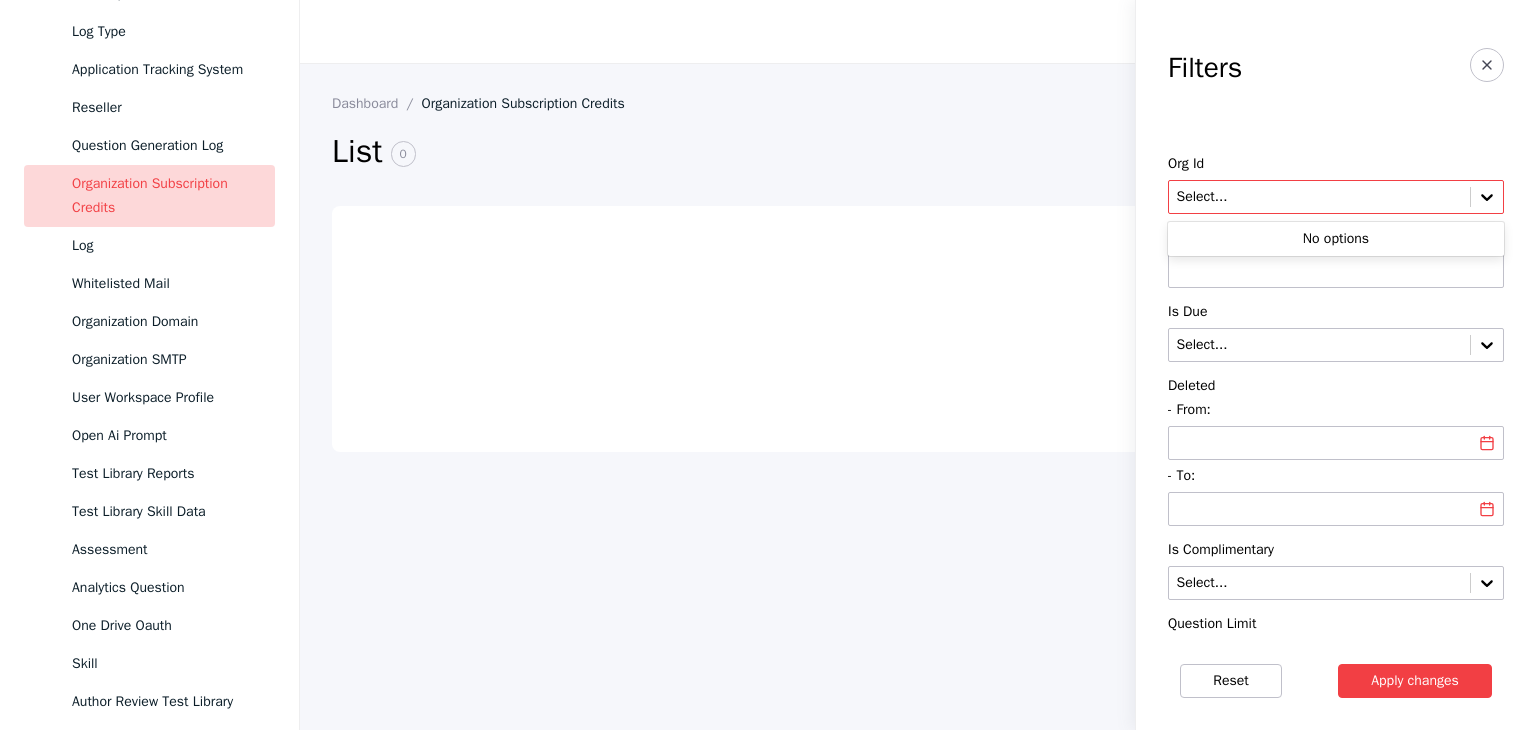 click at bounding box center (1319, 197) 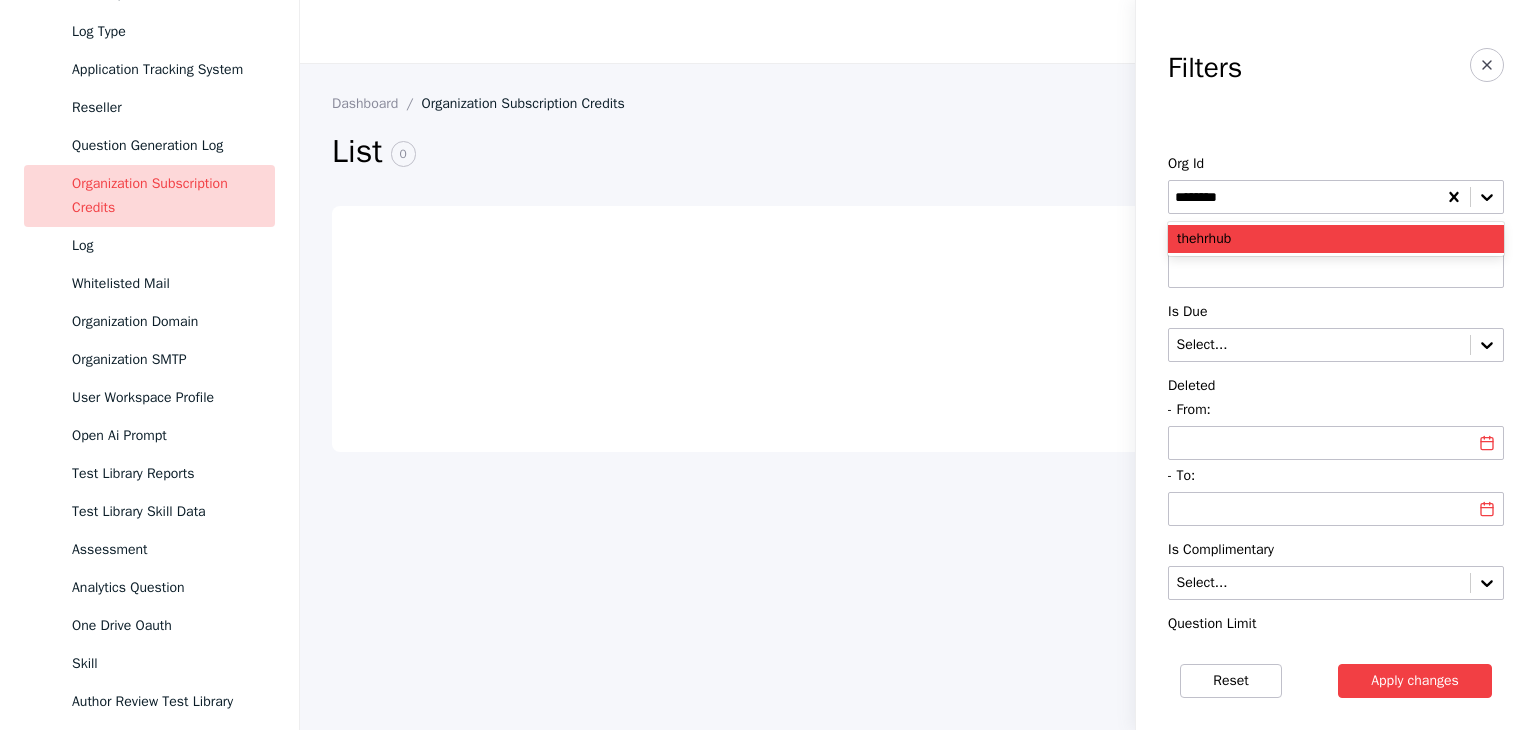 click on "thehrhub" at bounding box center [1336, 239] 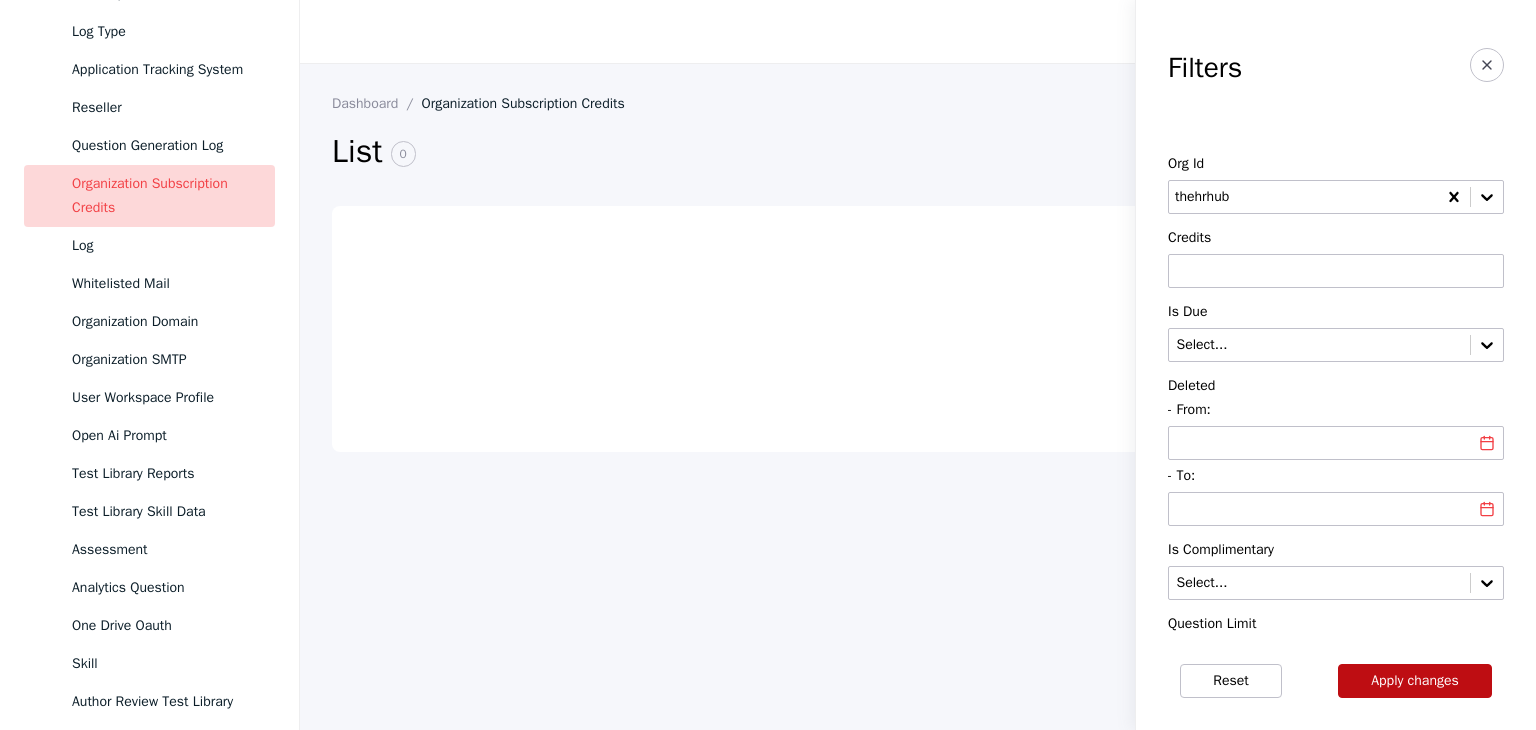 click on "Apply changes" at bounding box center [1415, 681] 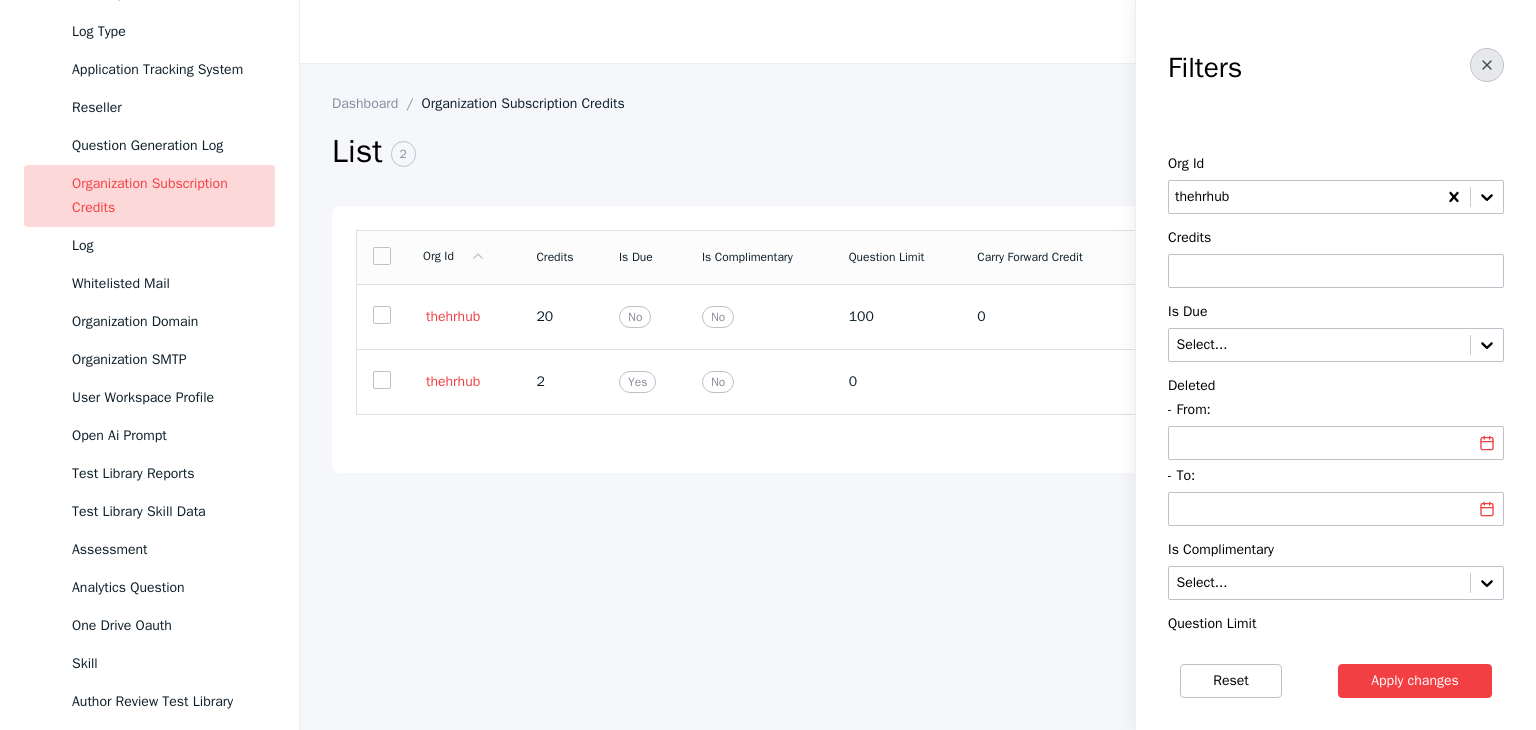 click at bounding box center [1487, 65] 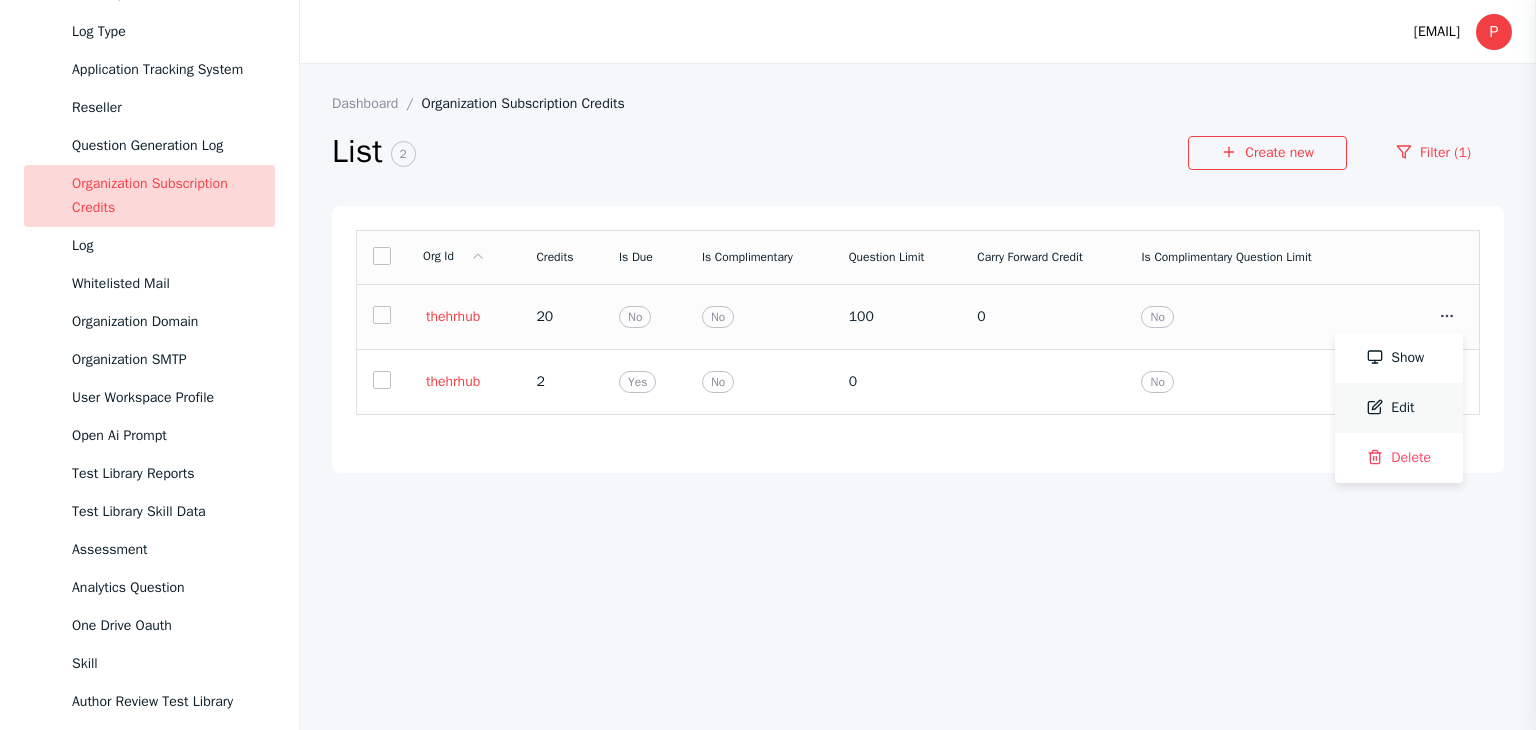 click on "Edit" at bounding box center (1399, 408) 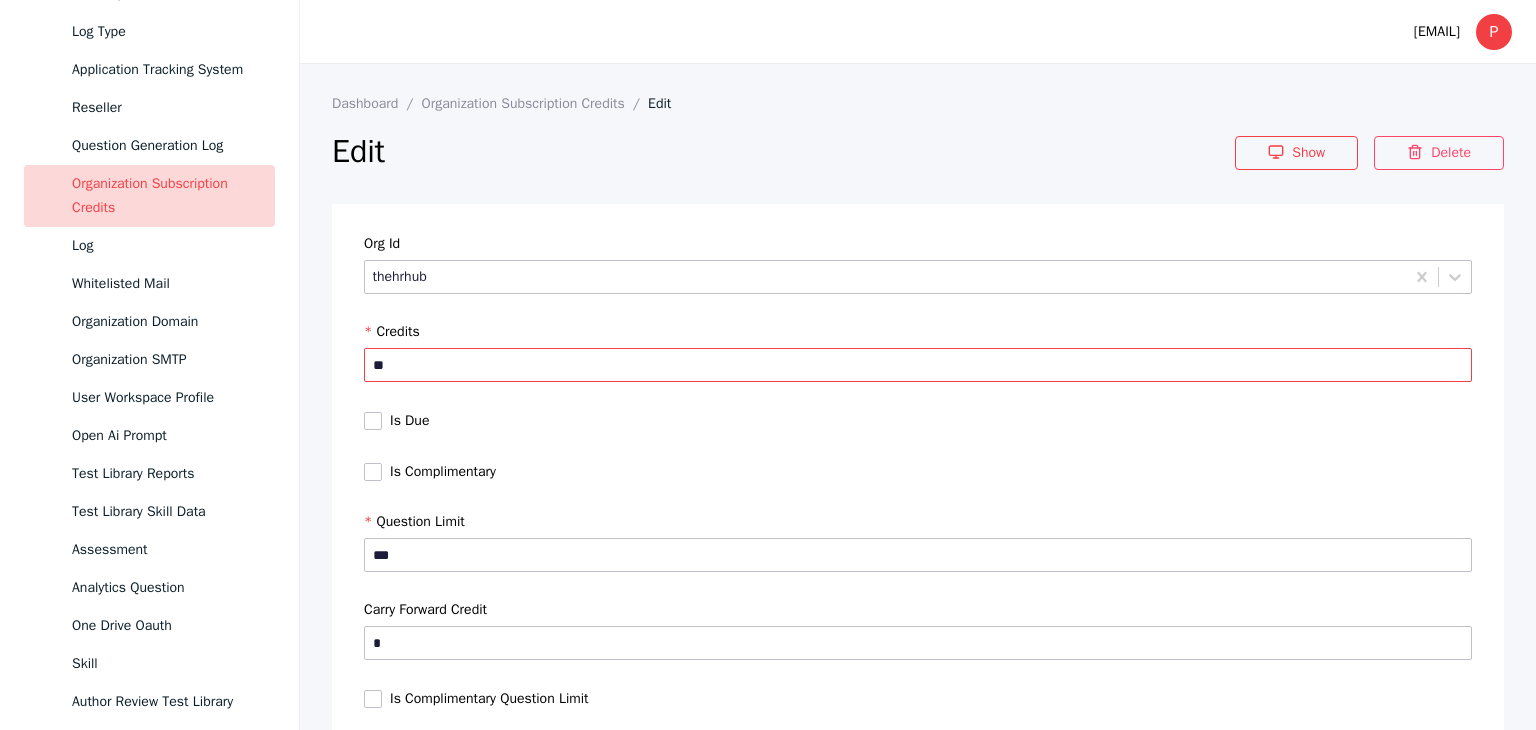 click on "**" at bounding box center (918, 365) 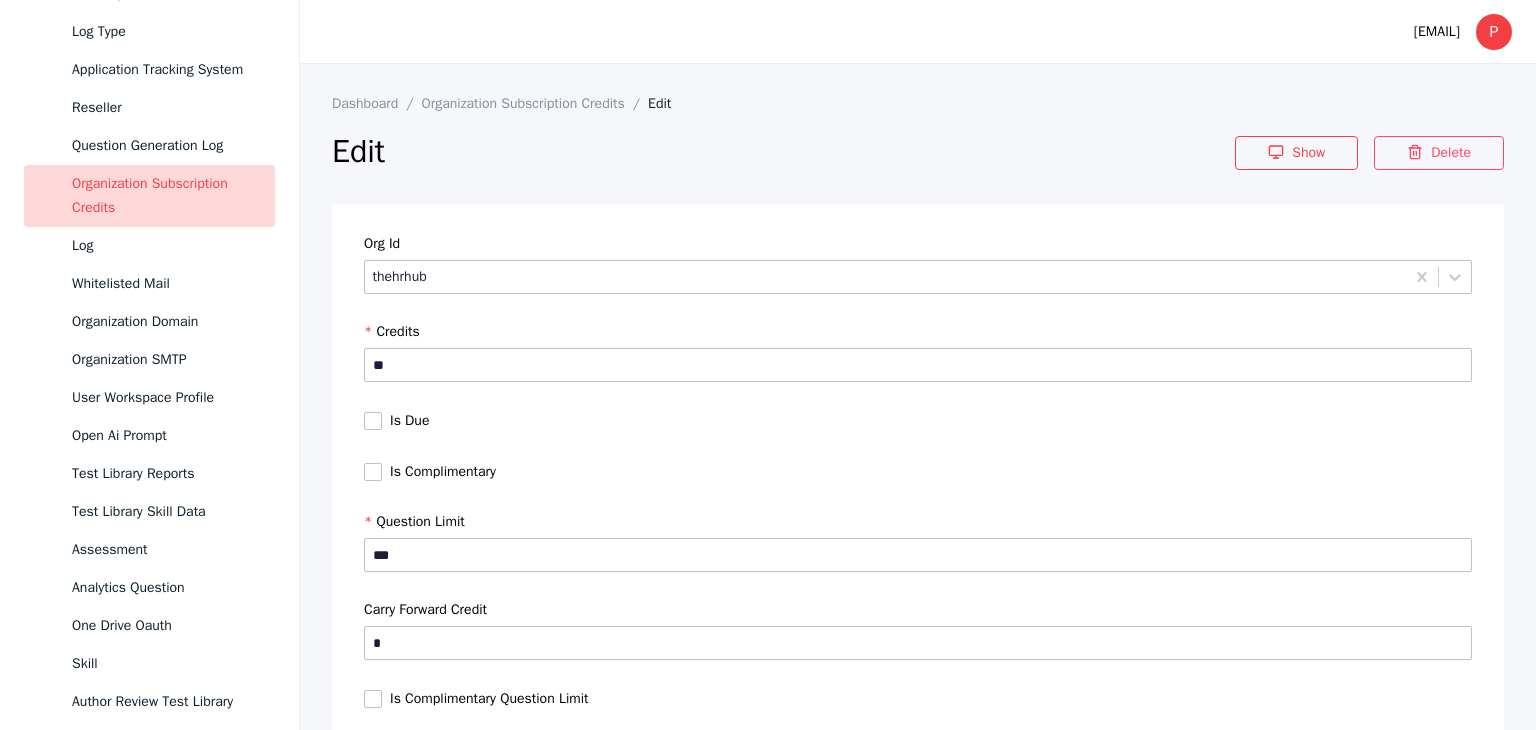click on "Org Id thehrhub Credits ** Is Due Is Complimentary Question Limit *** Carry Forward Credit * Is Complimentary Question Limit" at bounding box center [918, 488] 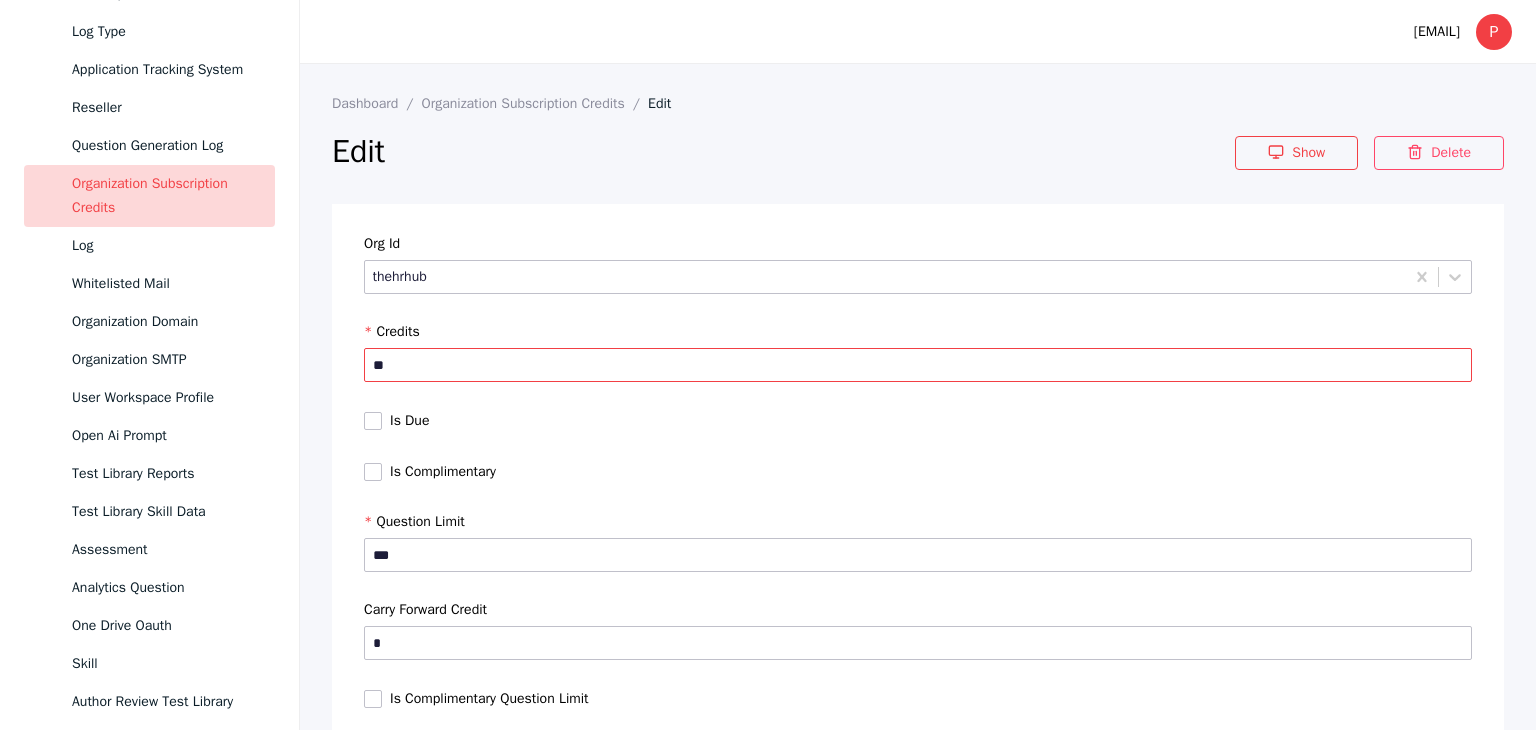 click on "**" at bounding box center [918, 365] 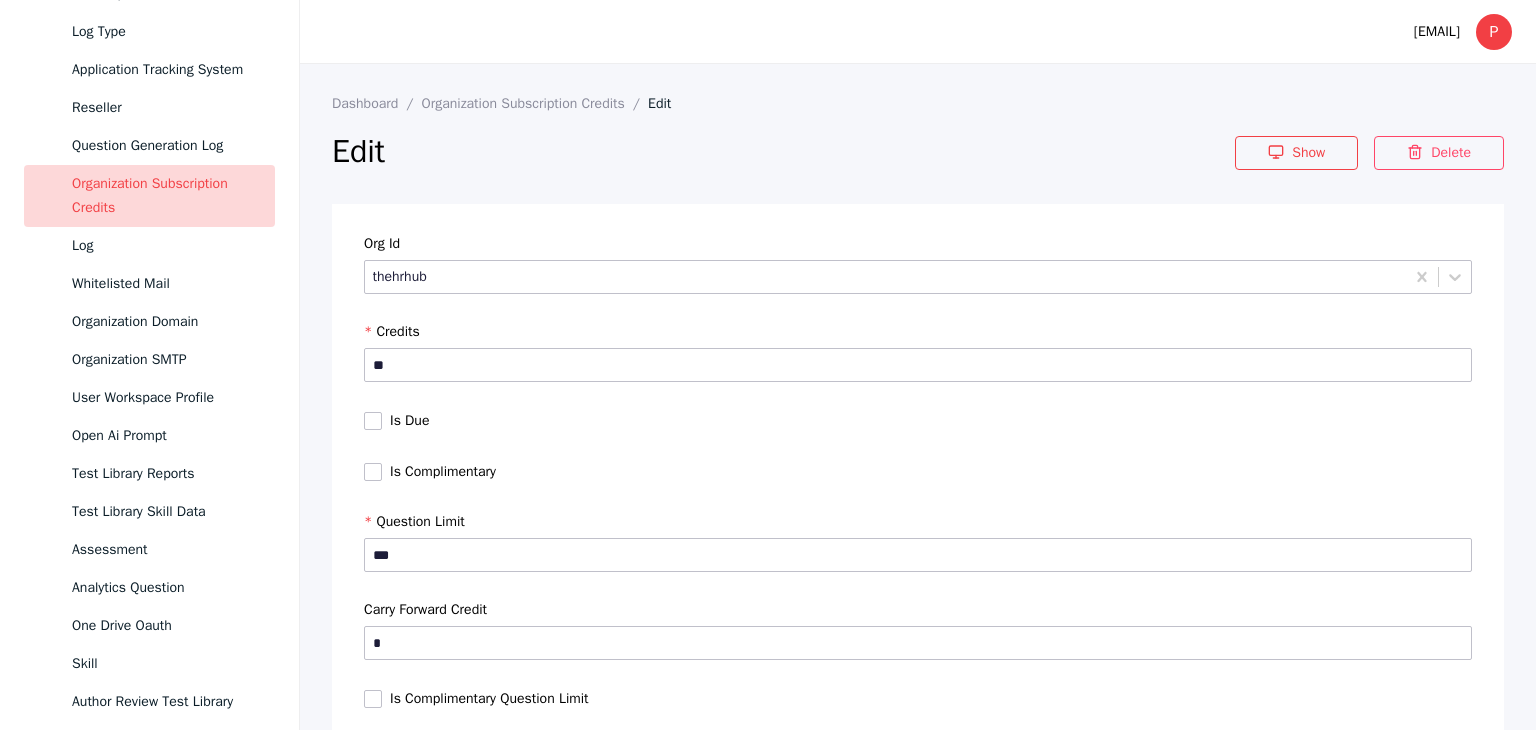 click on "Org Id thehrhub Credits ** Is Due Is Complimentary Question Limit *** Carry Forward Credit * Is Complimentary Question Limit" at bounding box center (918, 488) 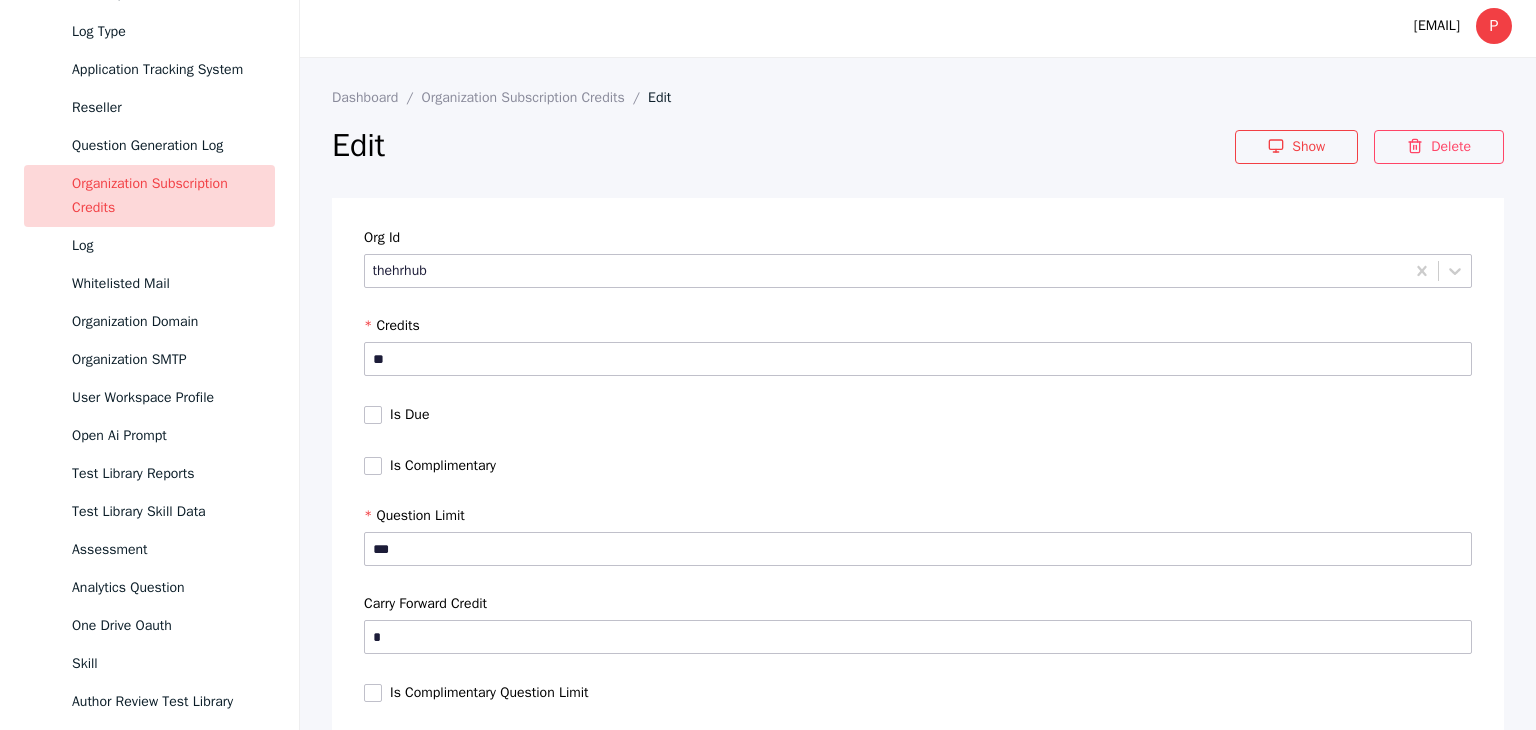 scroll, scrollTop: 0, scrollLeft: 0, axis: both 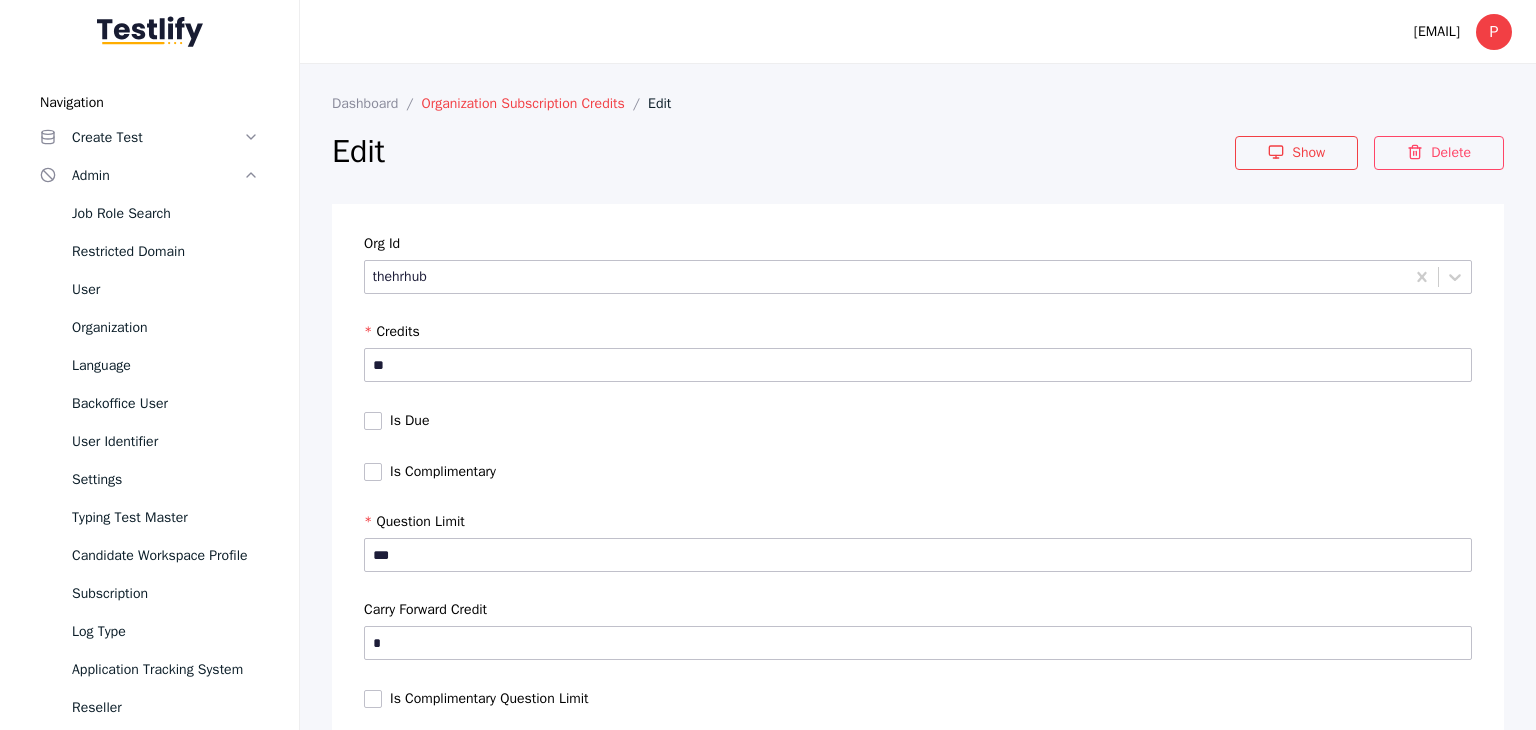 click on "Organization Subscription Credits" at bounding box center (535, 103) 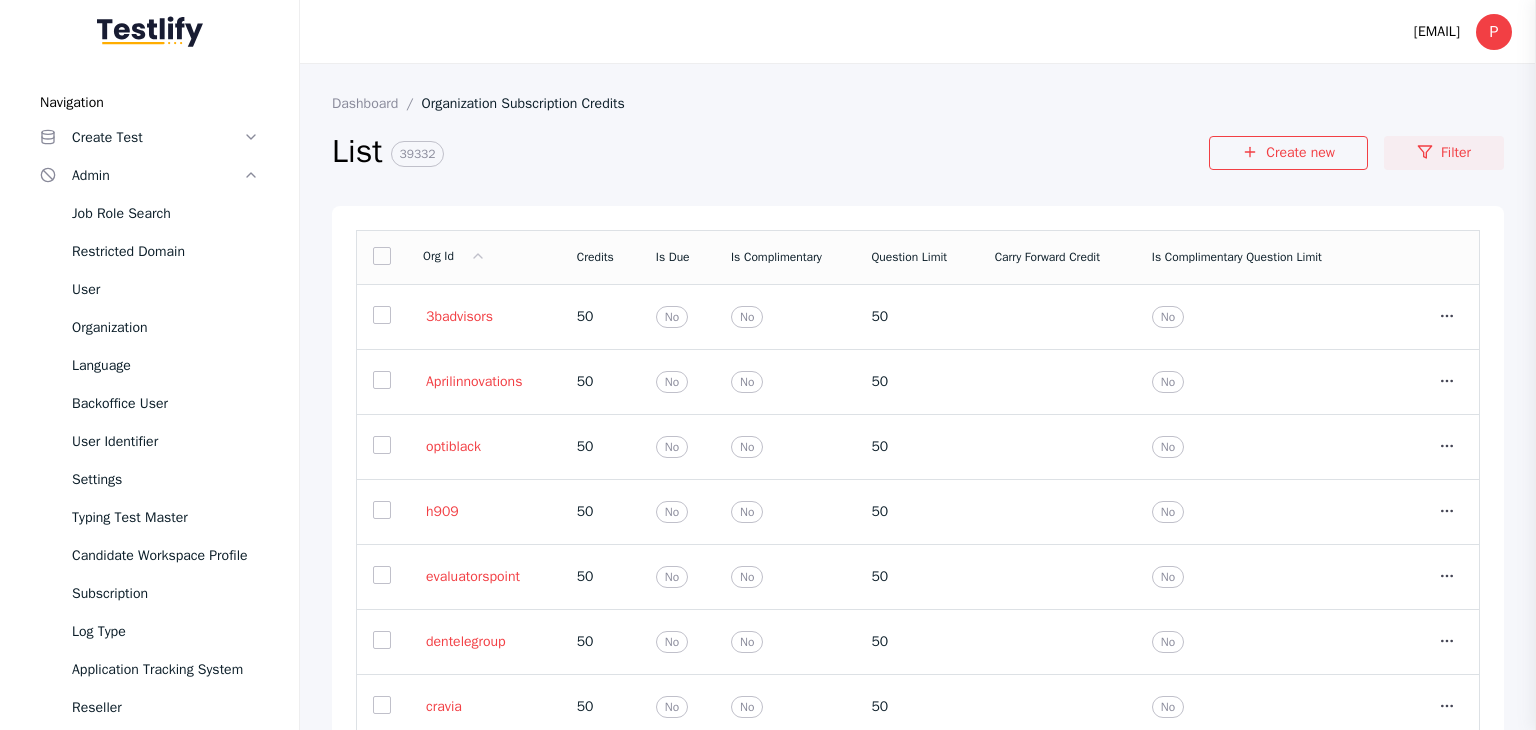click on "Filter" at bounding box center (1444, 153) 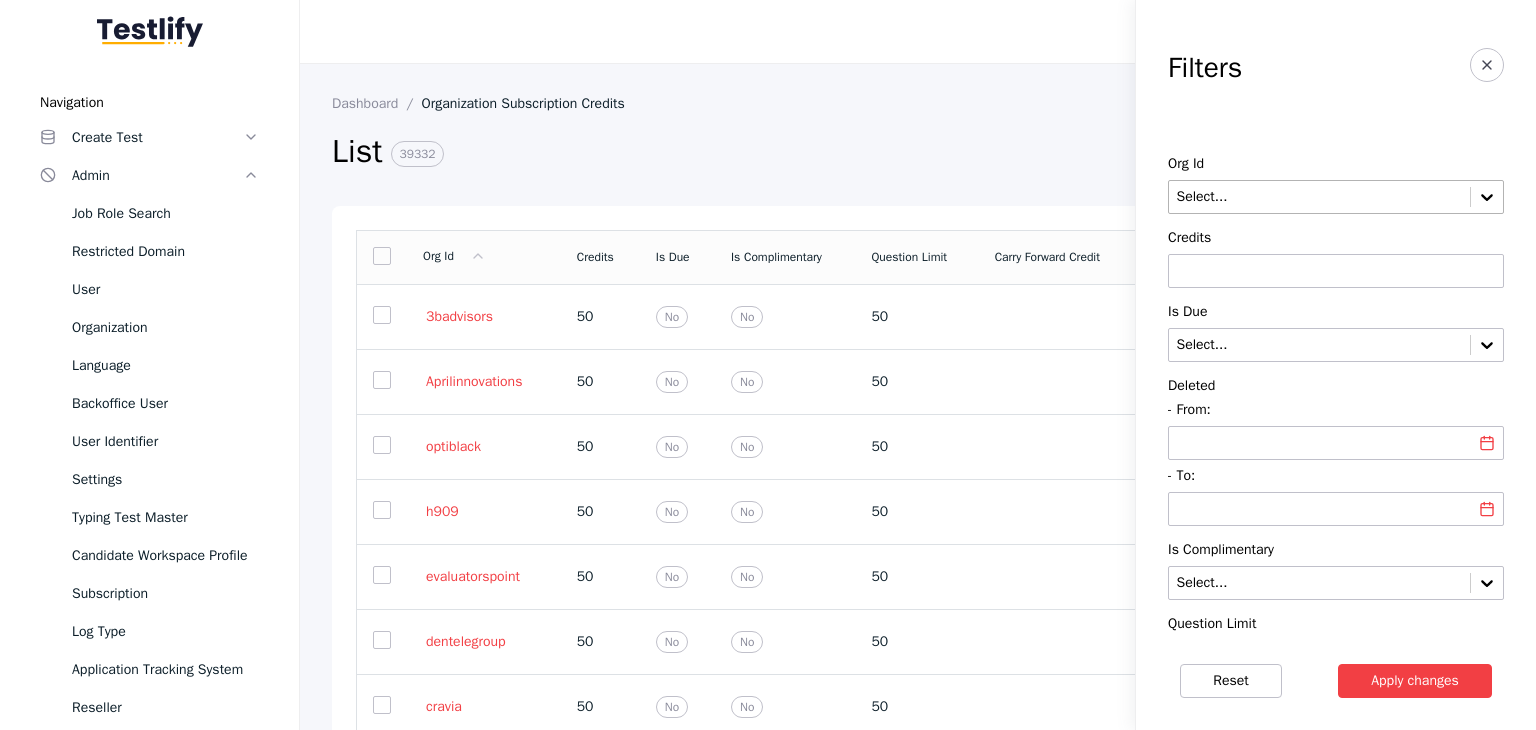 click at bounding box center (1319, 197) 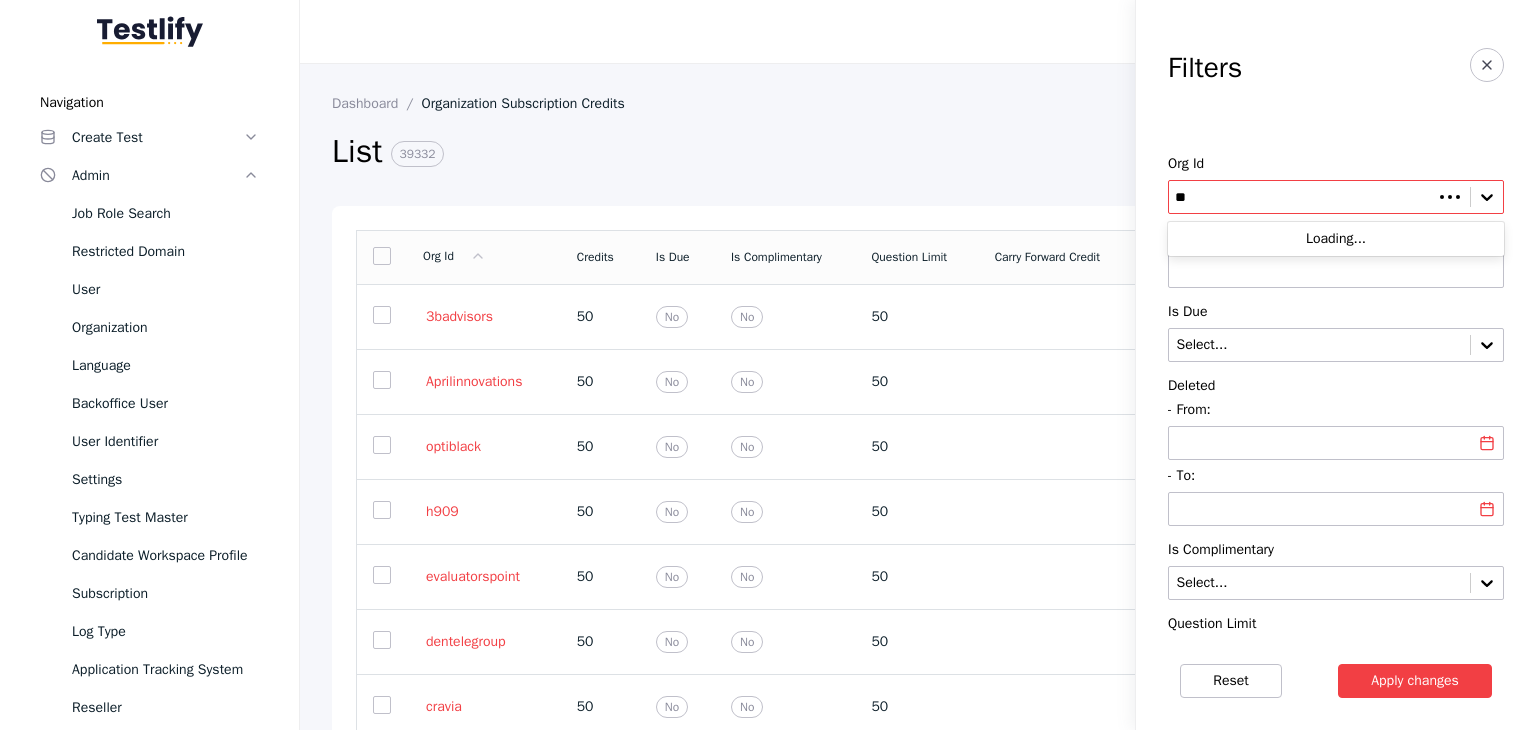 type on "***" 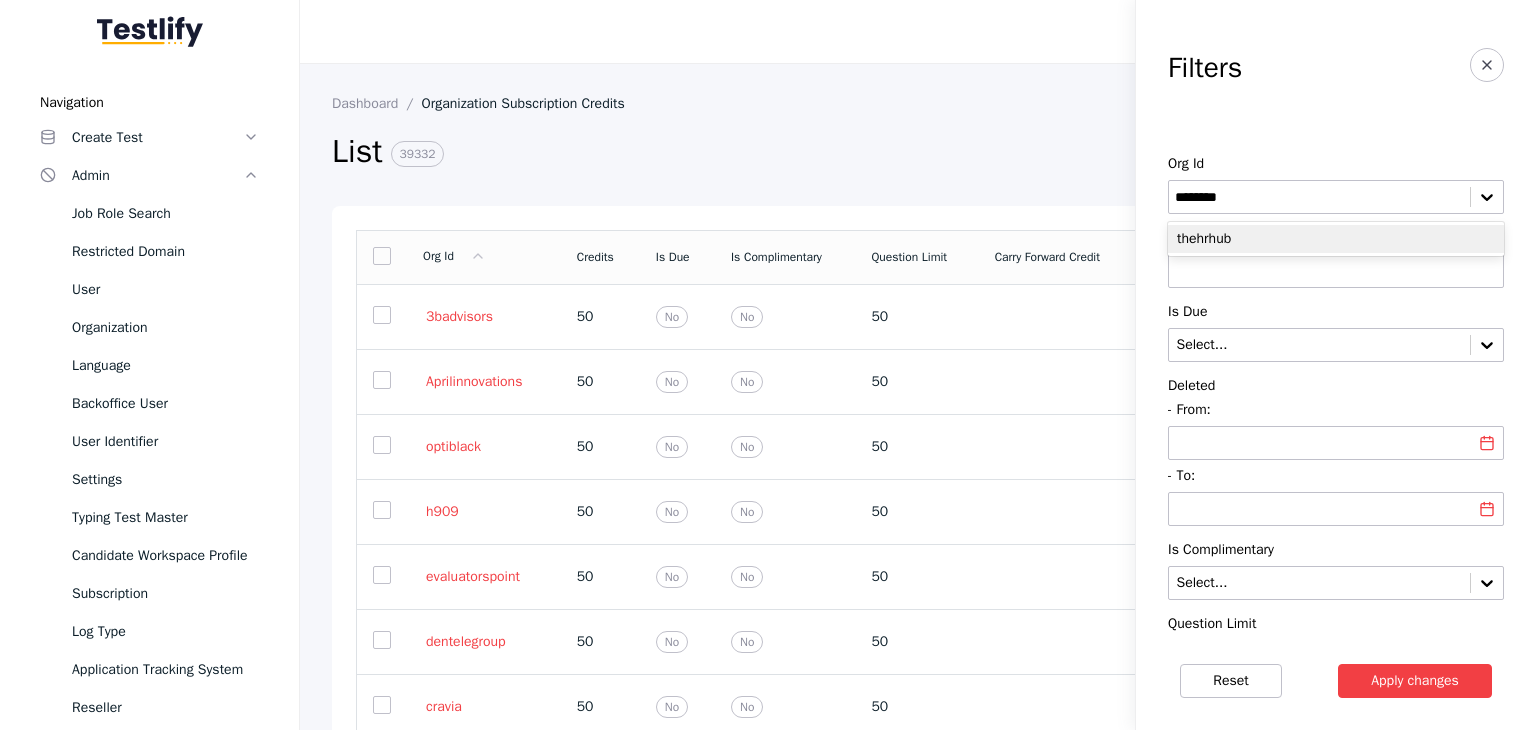 click on "thehrhub" at bounding box center [1336, 239] 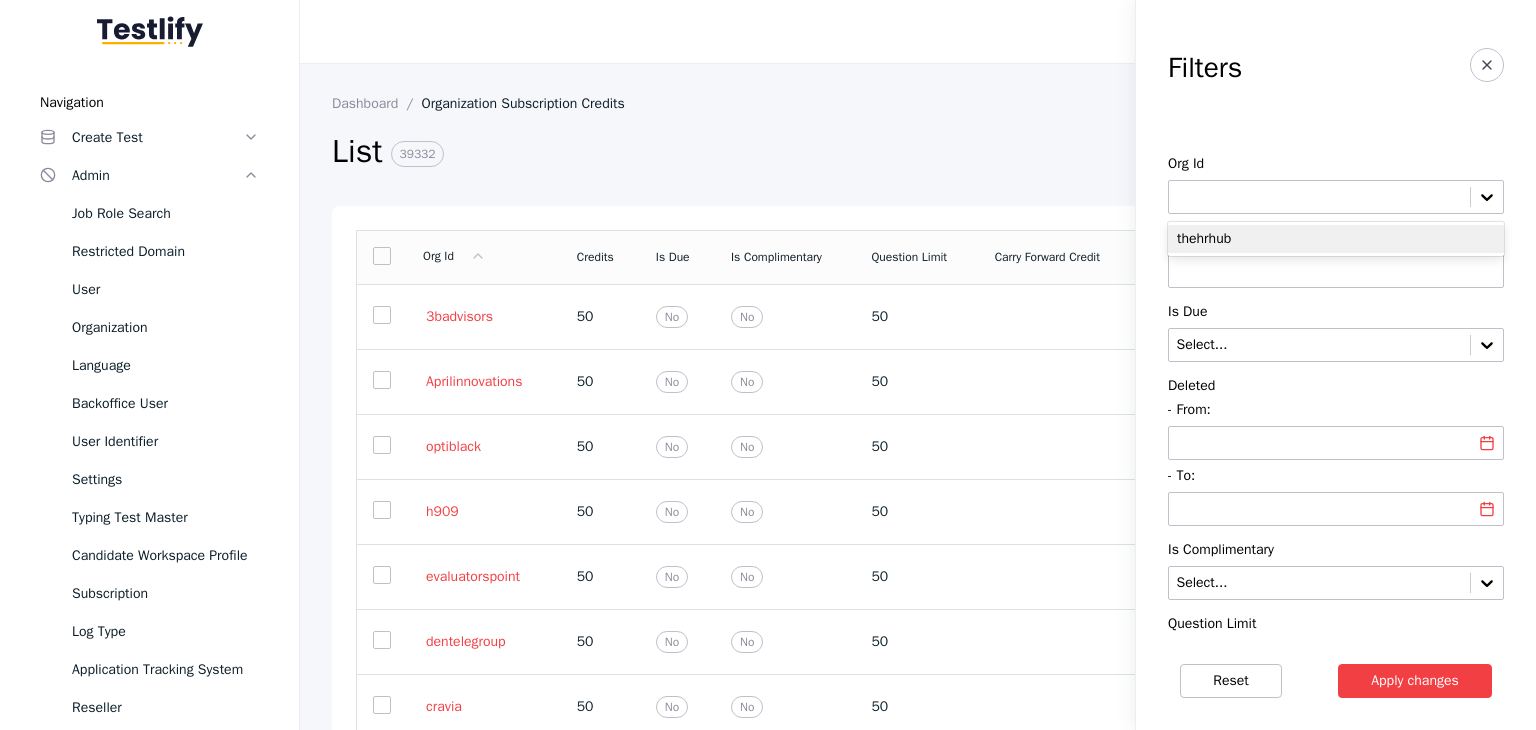click on "Credits" at bounding box center (1336, 238) 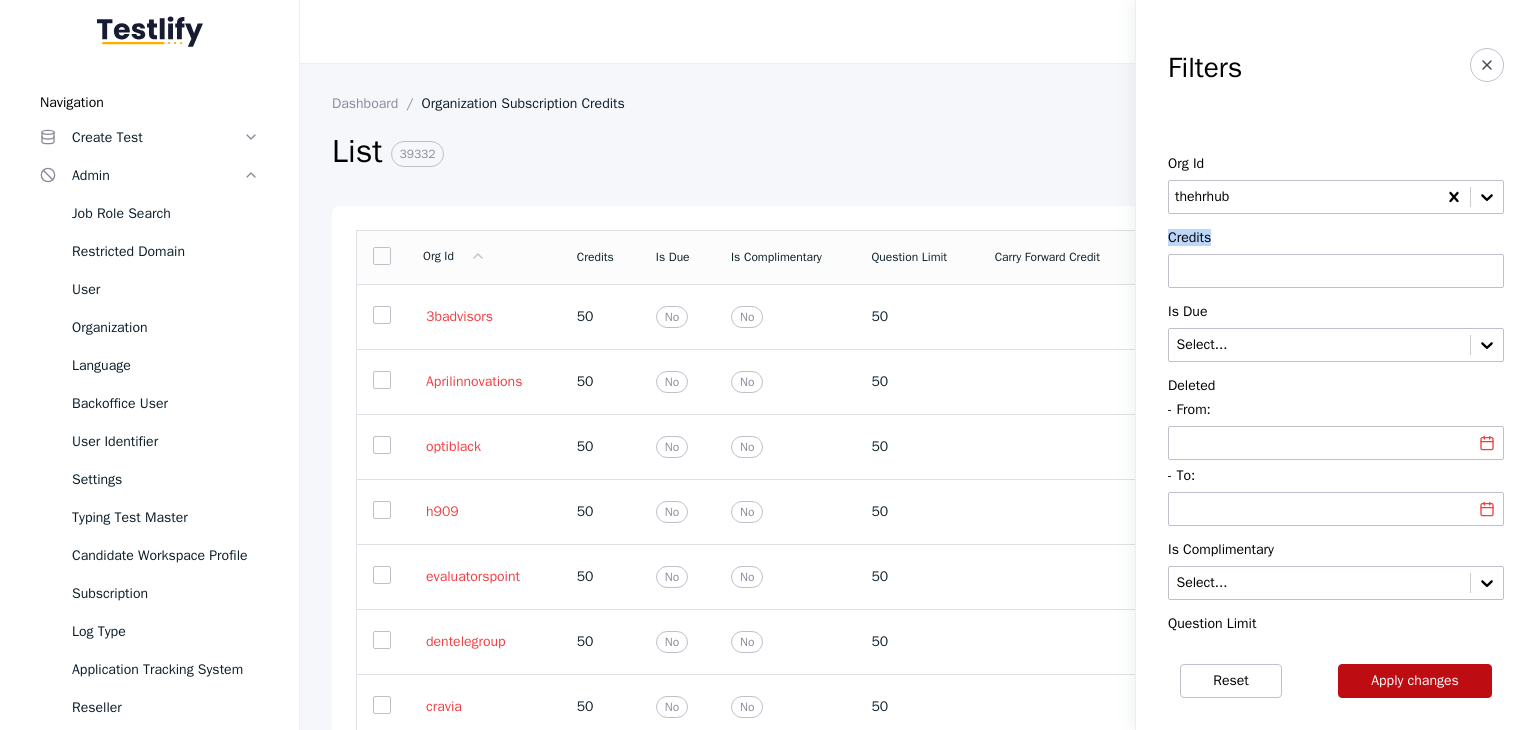 click on "Apply changes" at bounding box center [1415, 681] 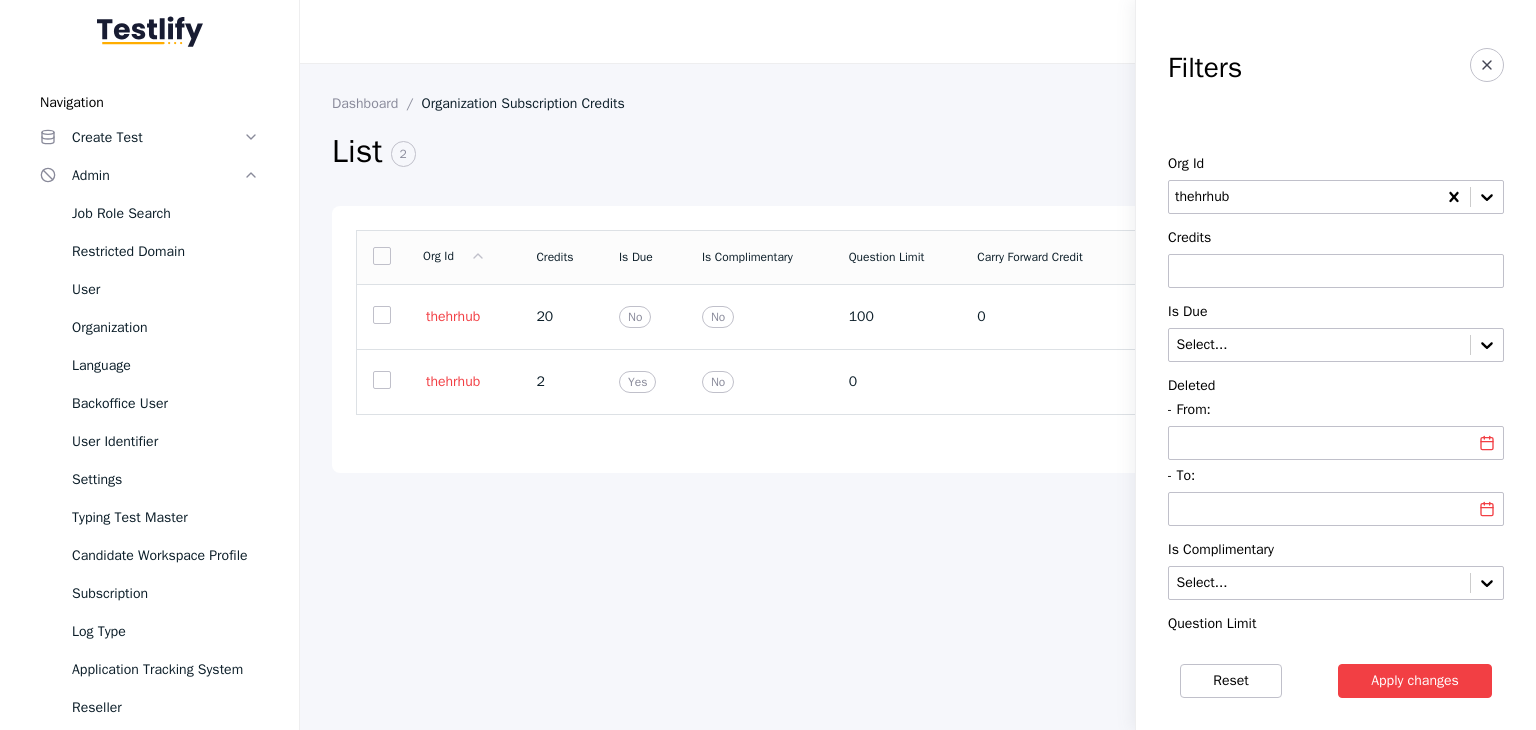 click on "20" at bounding box center [561, 317] 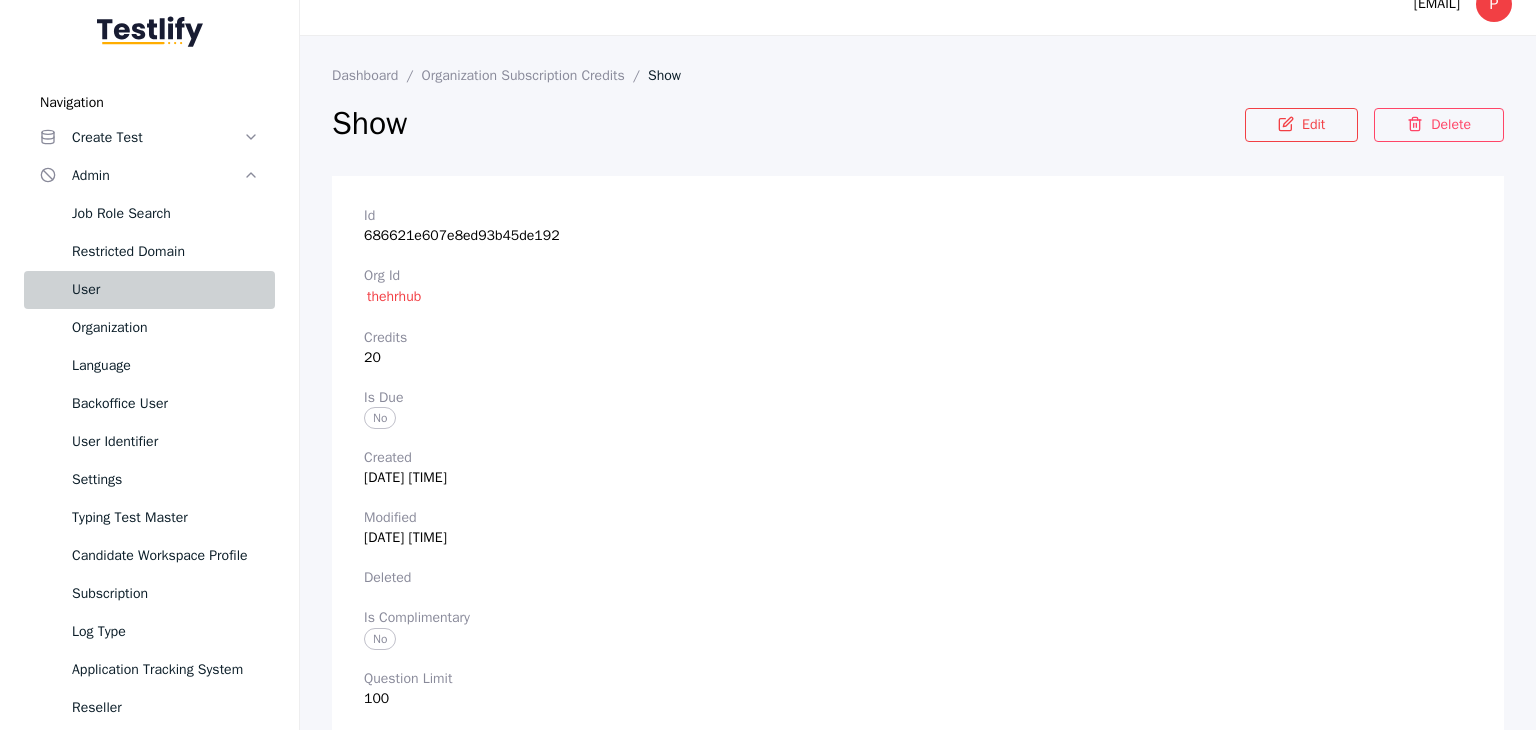 scroll, scrollTop: 0, scrollLeft: 0, axis: both 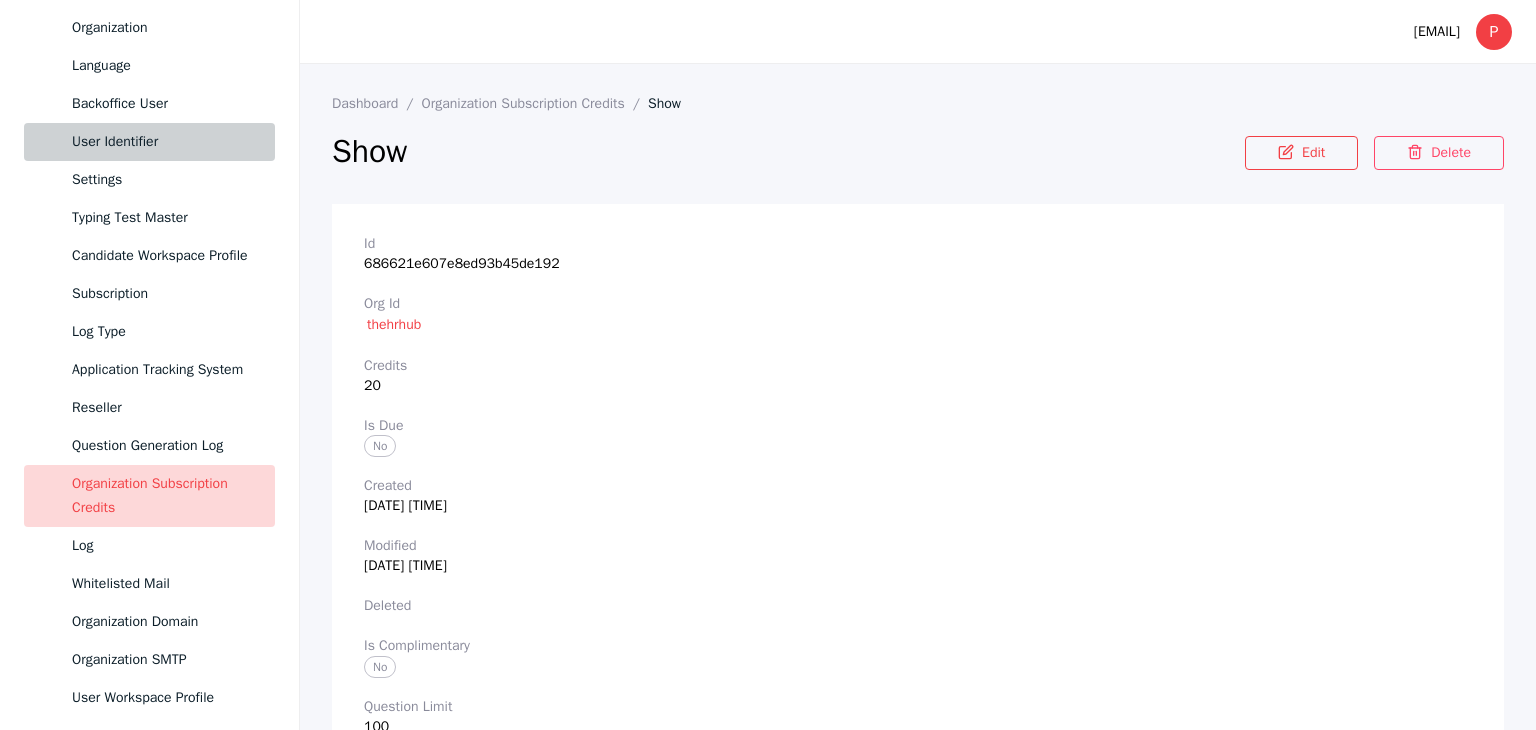 click on "User Identifier" at bounding box center [165, 142] 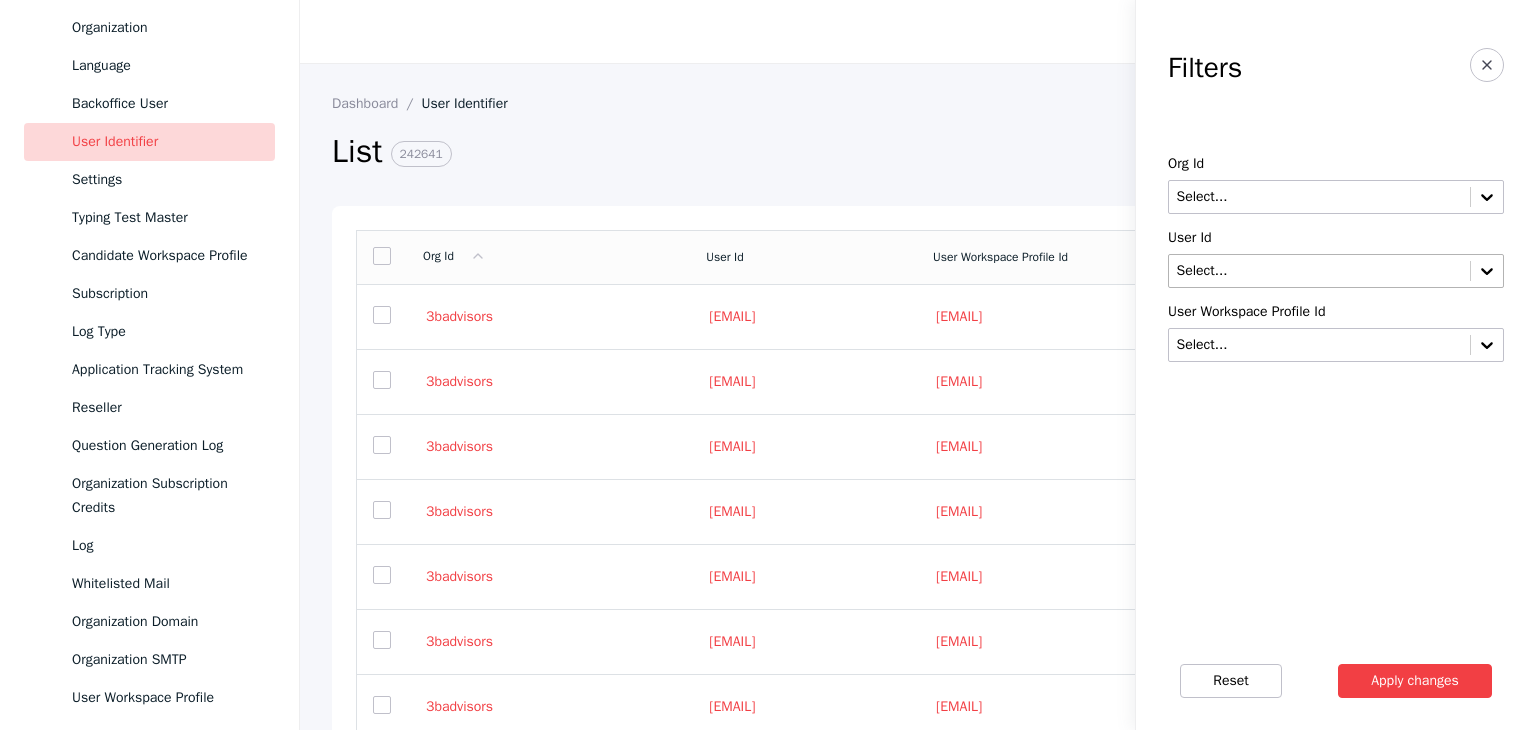 click at bounding box center (1319, 271) 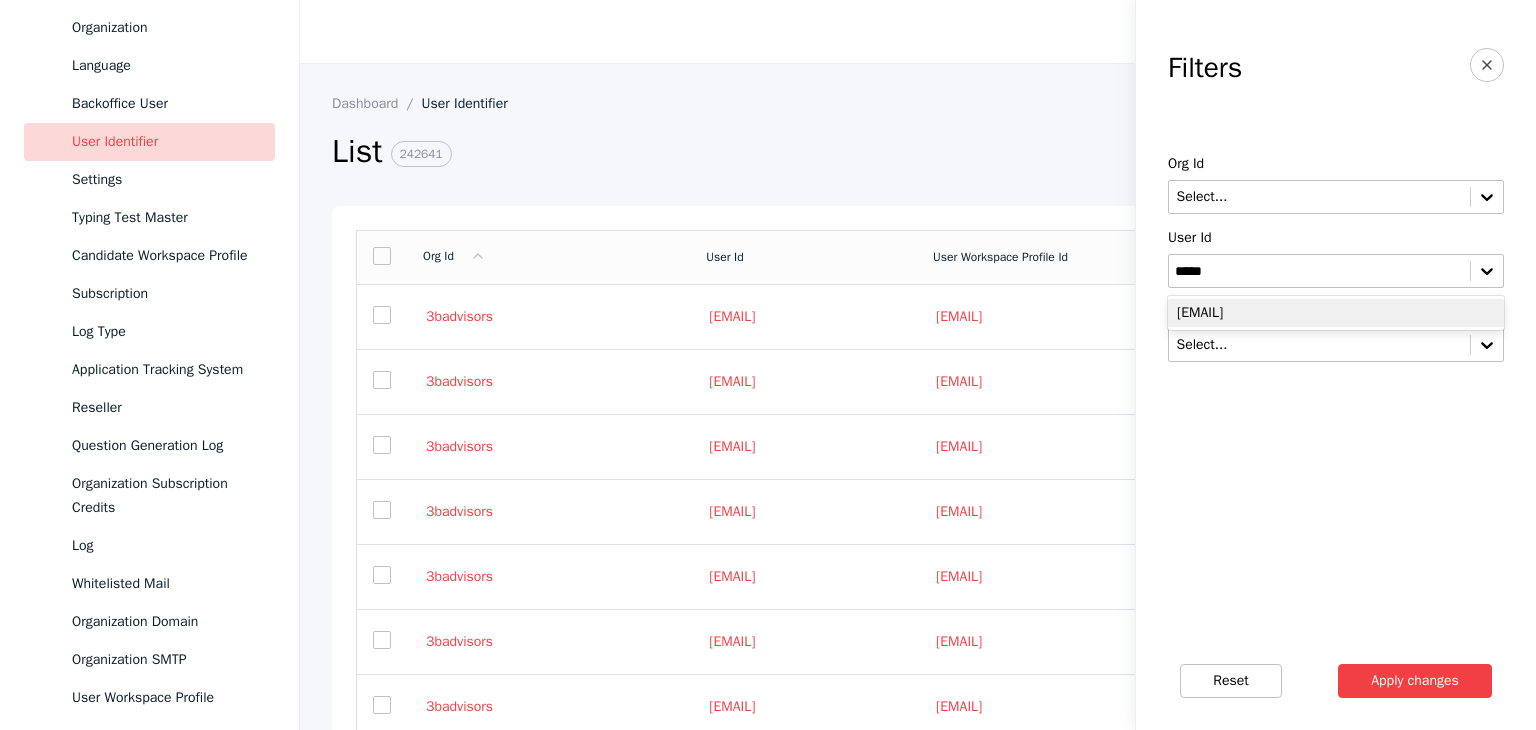 click on "[EMAIL]" at bounding box center [1336, 313] 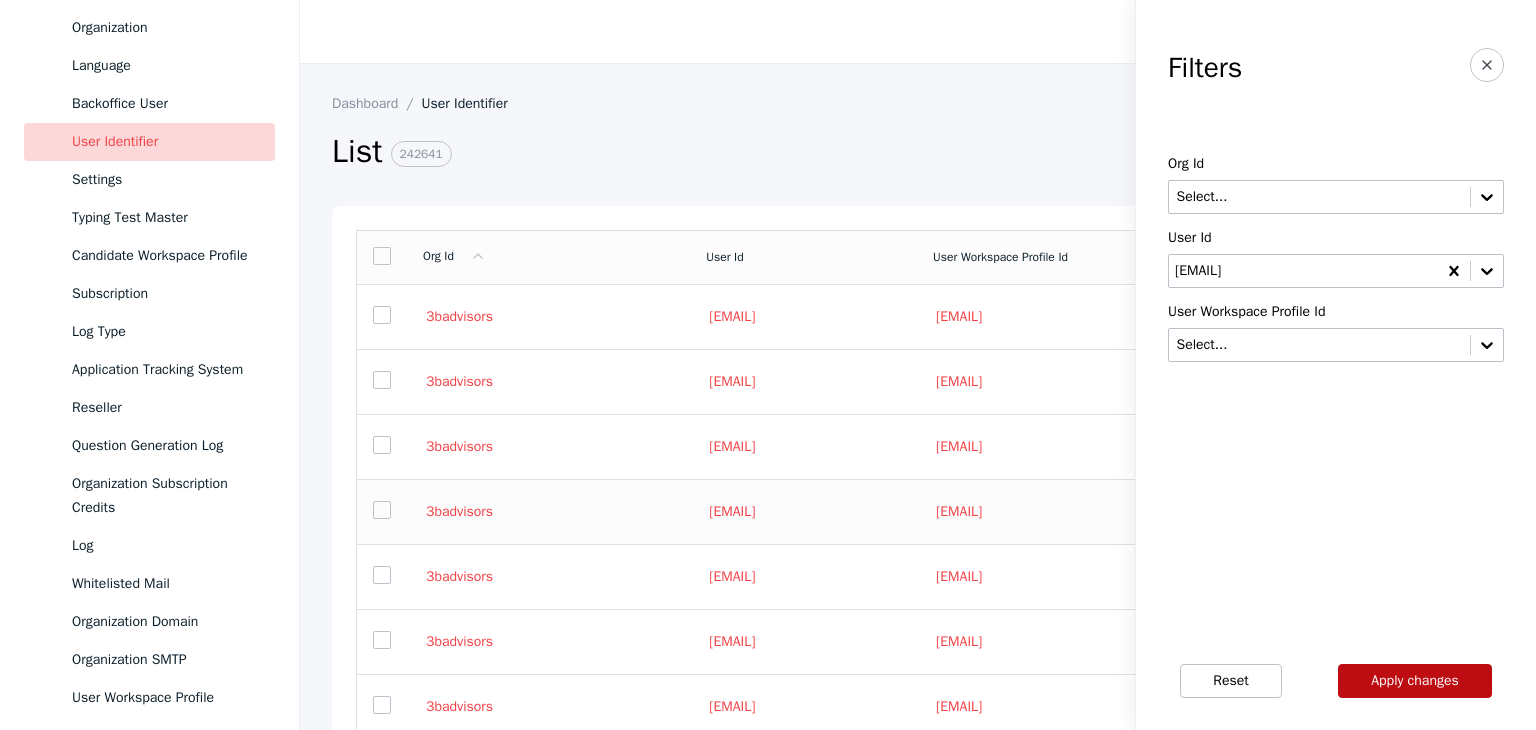 click on "Apply changes" at bounding box center [1415, 681] 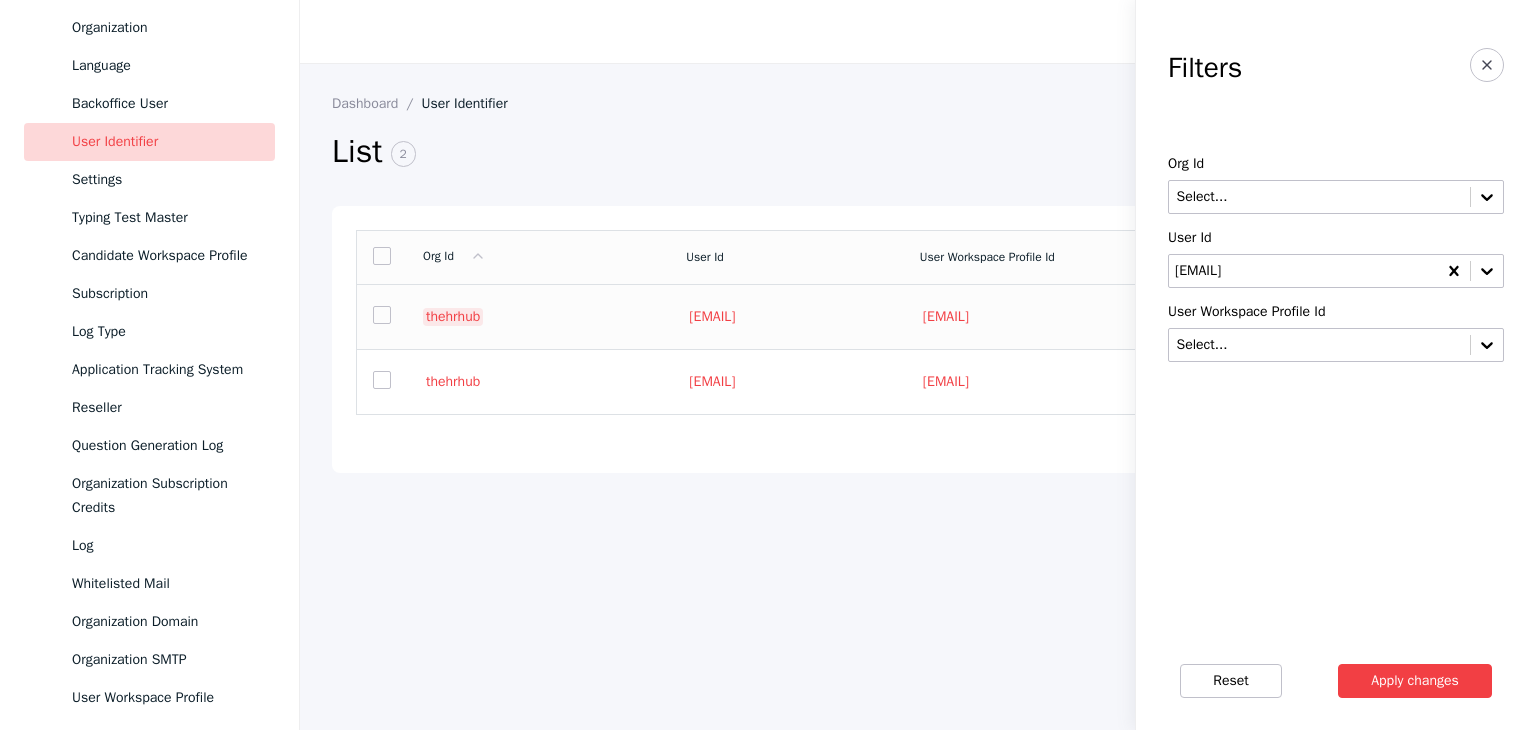 click on "thehrhub" at bounding box center [453, 317] 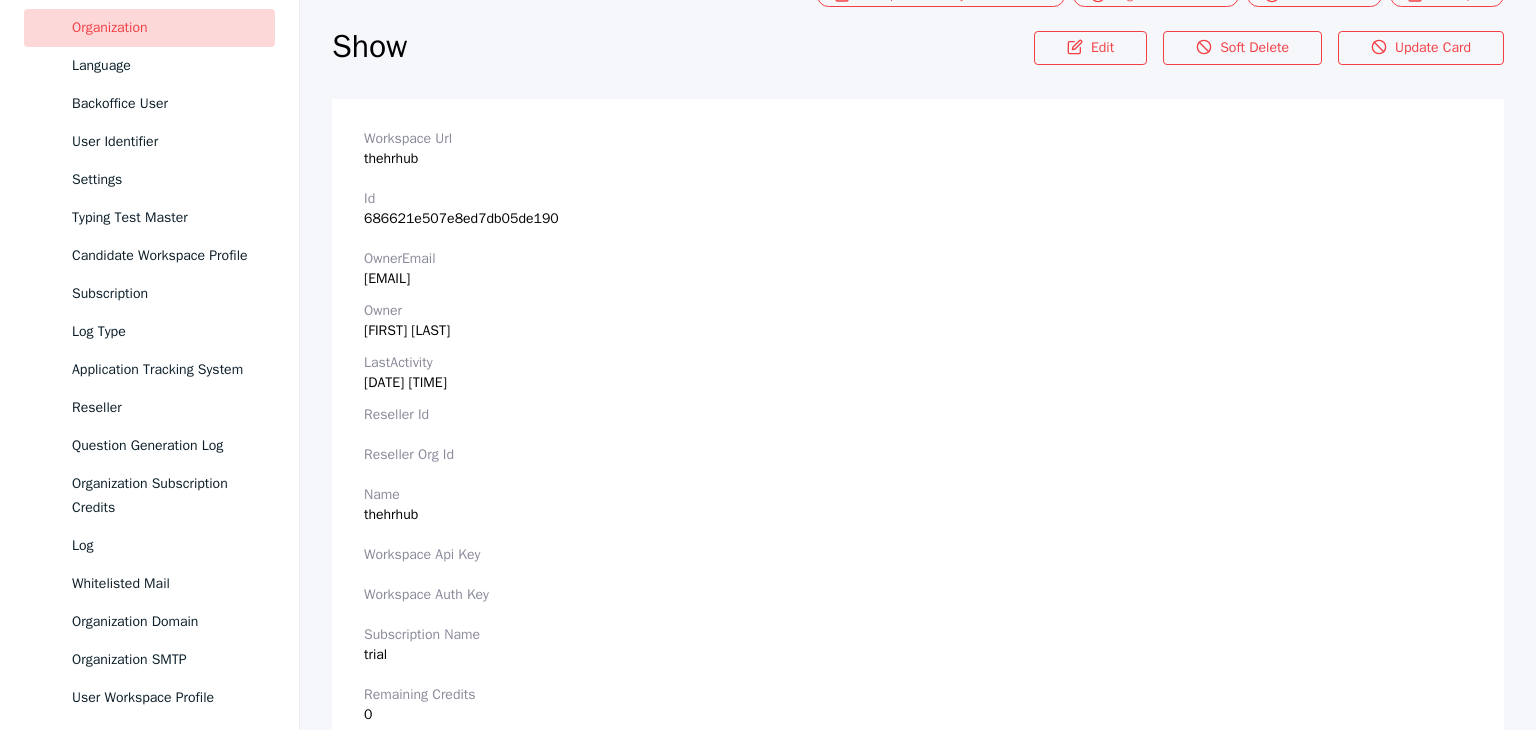 scroll, scrollTop: 0, scrollLeft: 0, axis: both 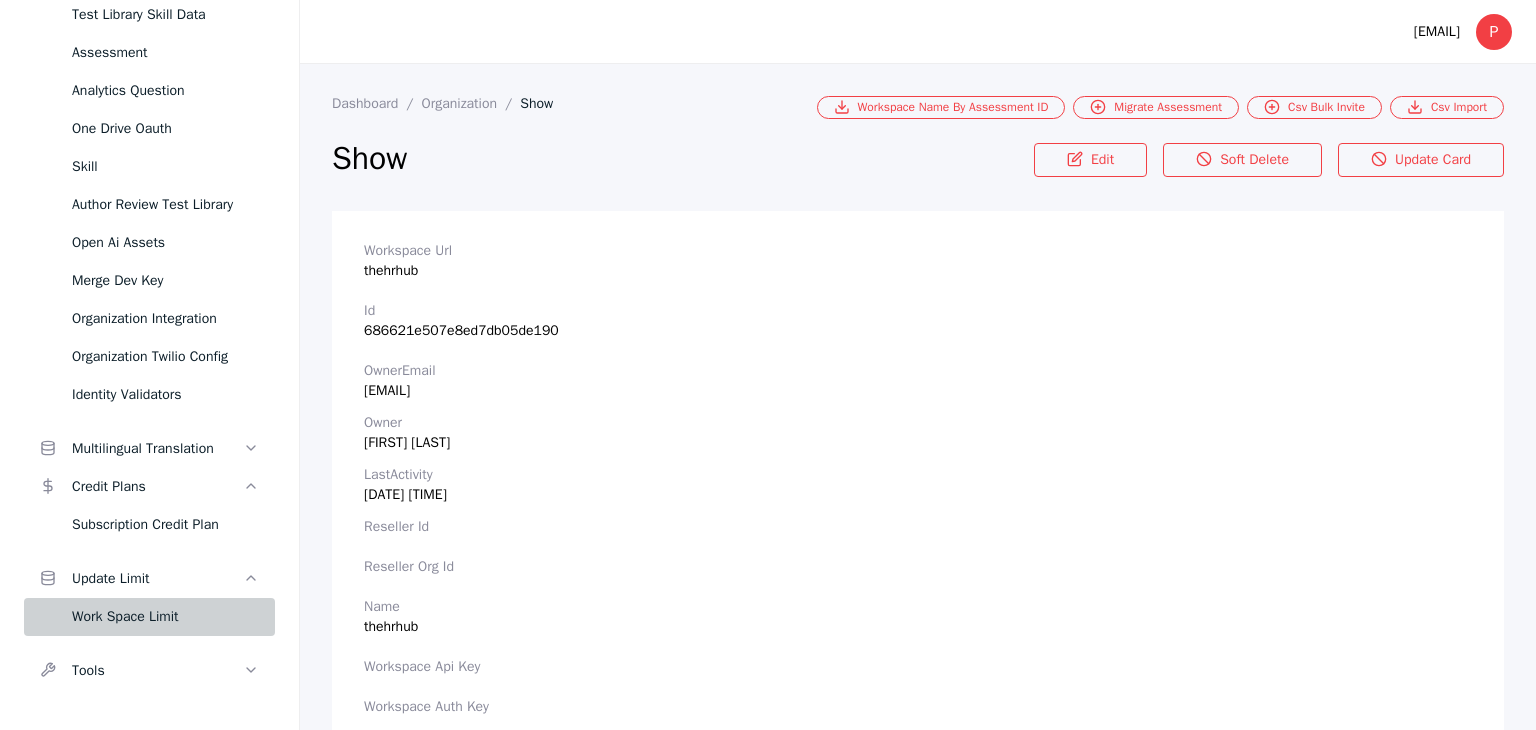 click on "Work Space Limit" at bounding box center (165, 617) 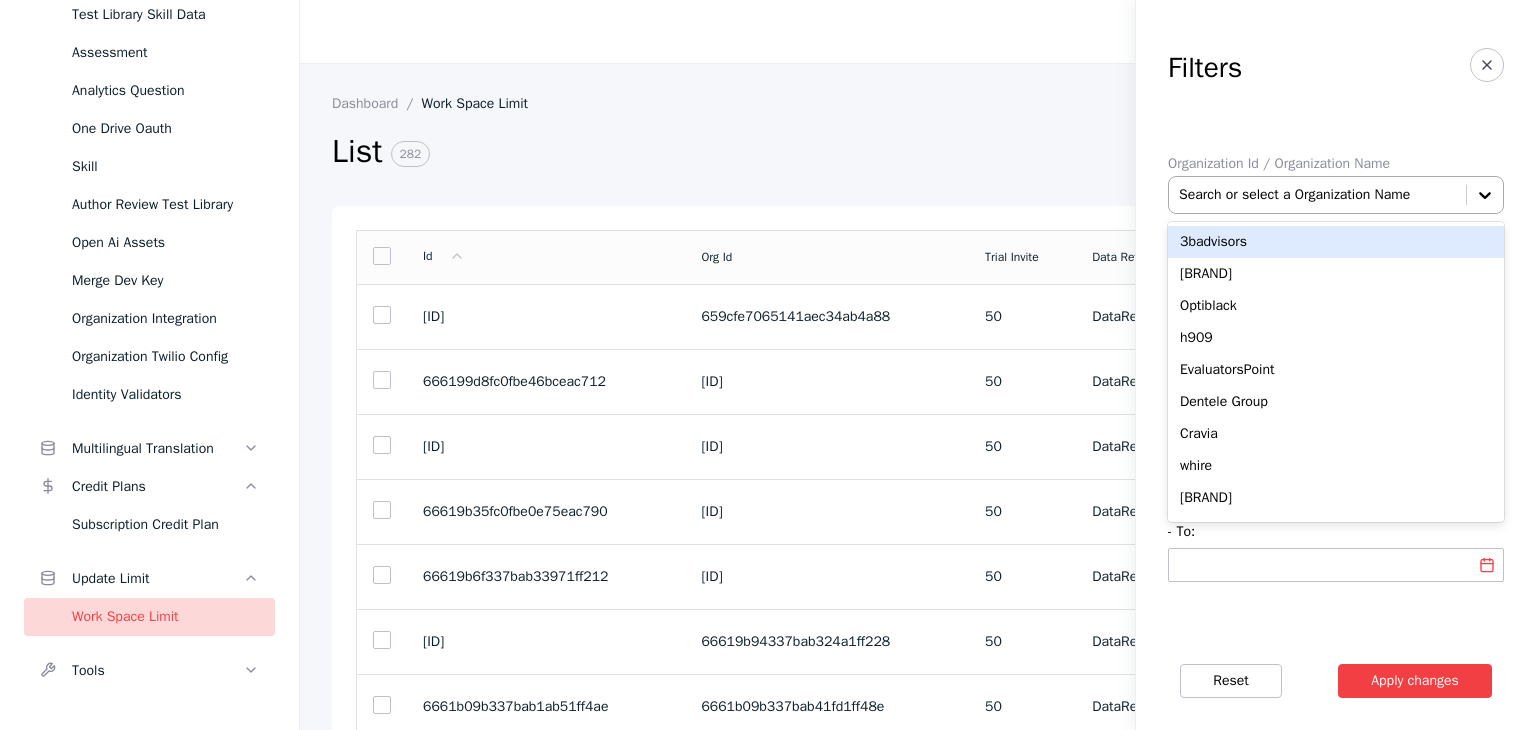 click at bounding box center (1317, 195) 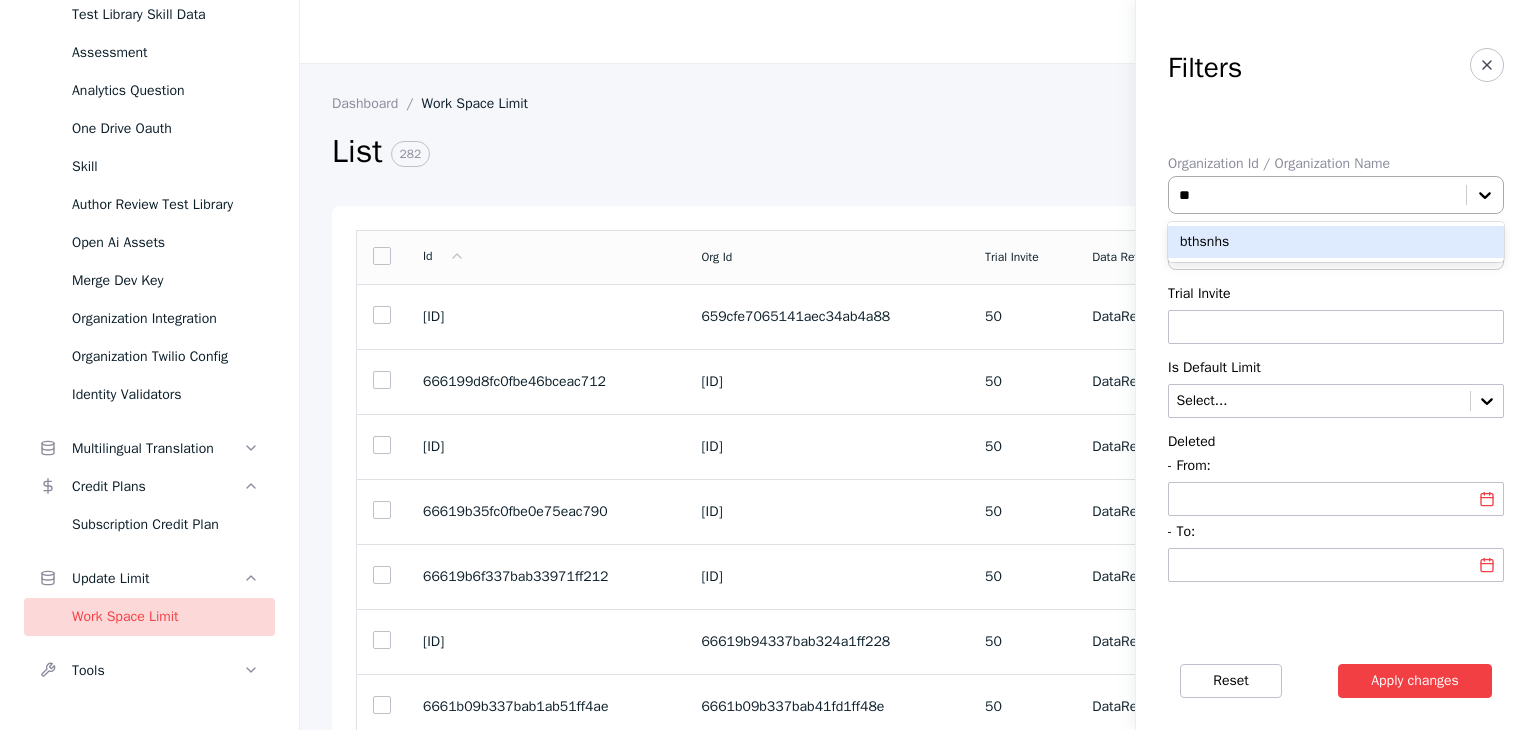 type on "***" 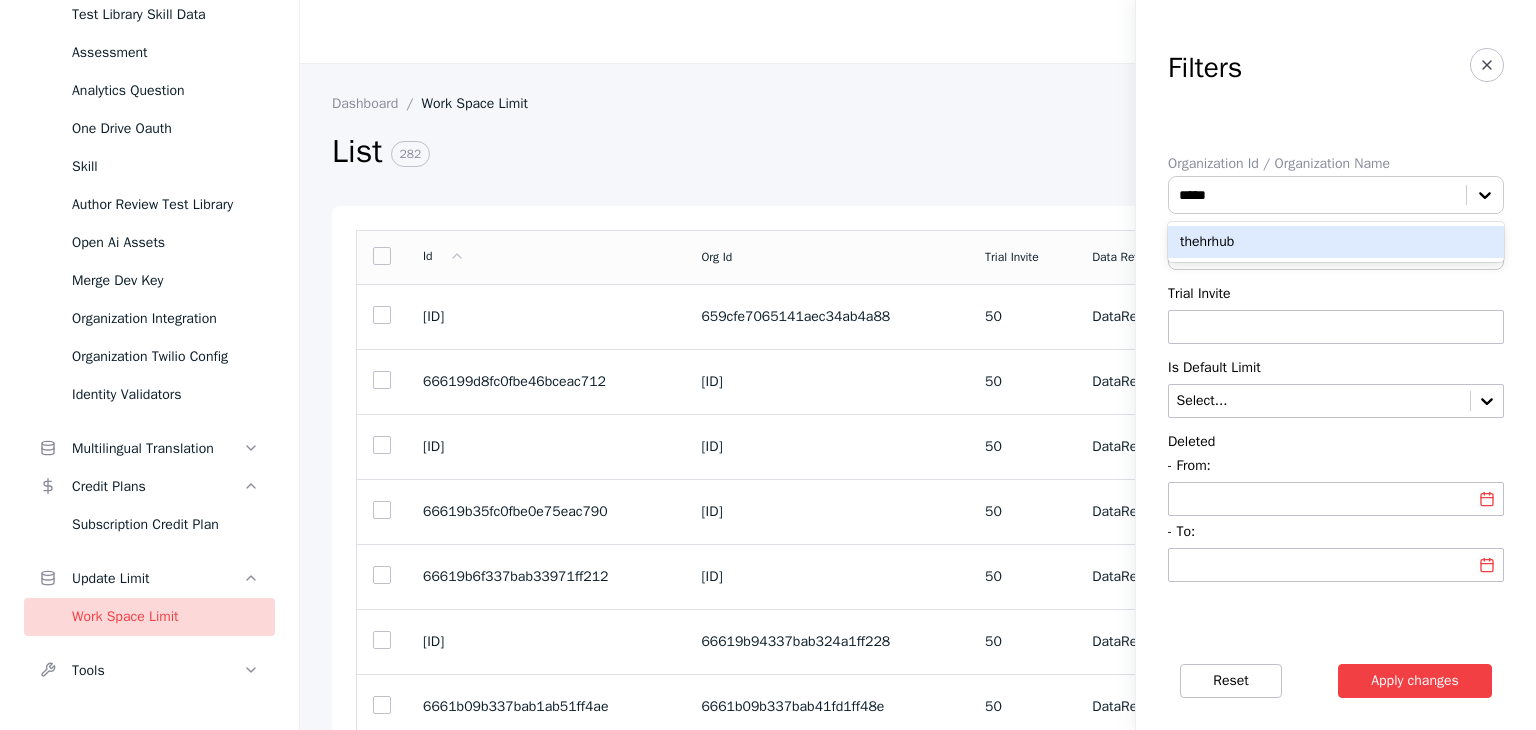 click on "thehrhub" at bounding box center (1336, 242) 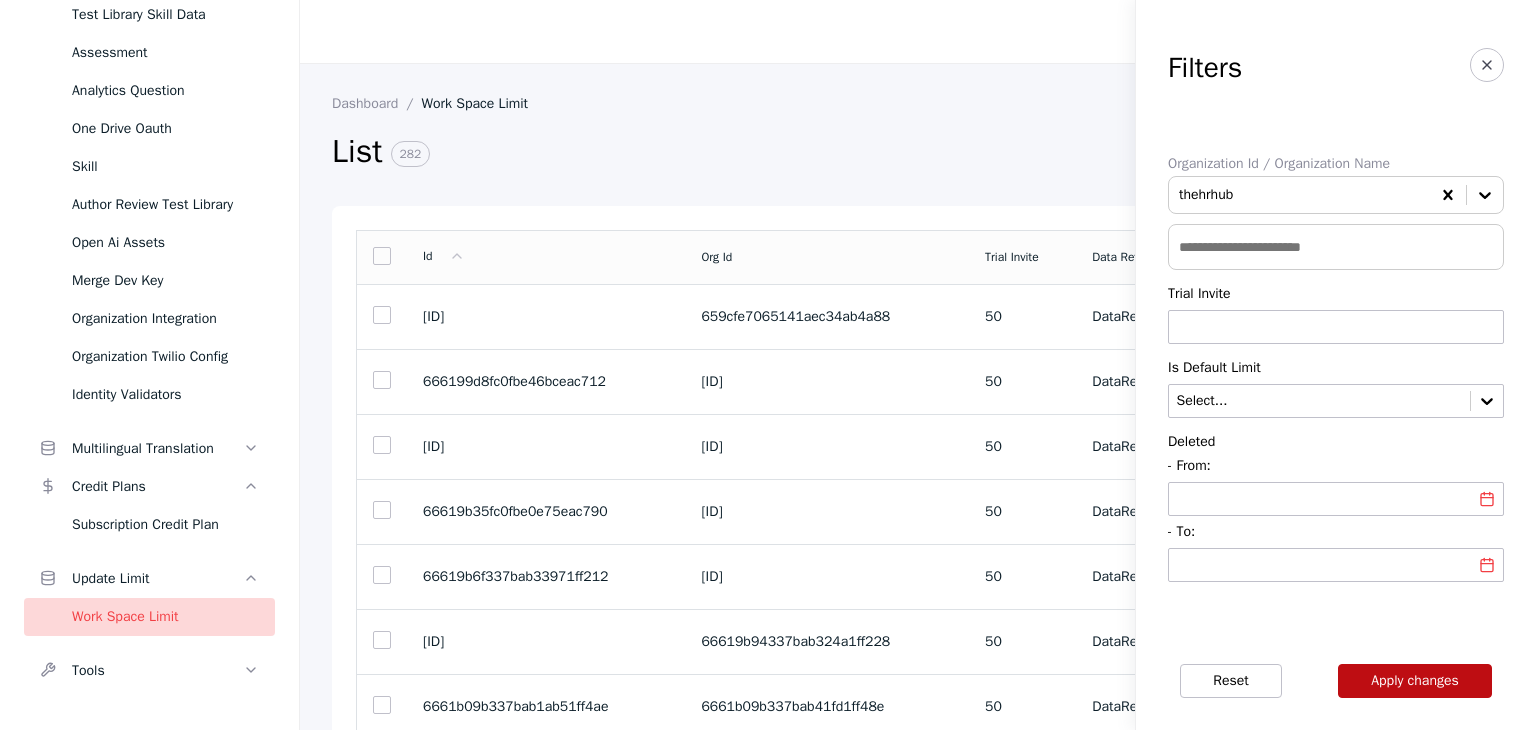 click on "Apply changes" at bounding box center (1415, 681) 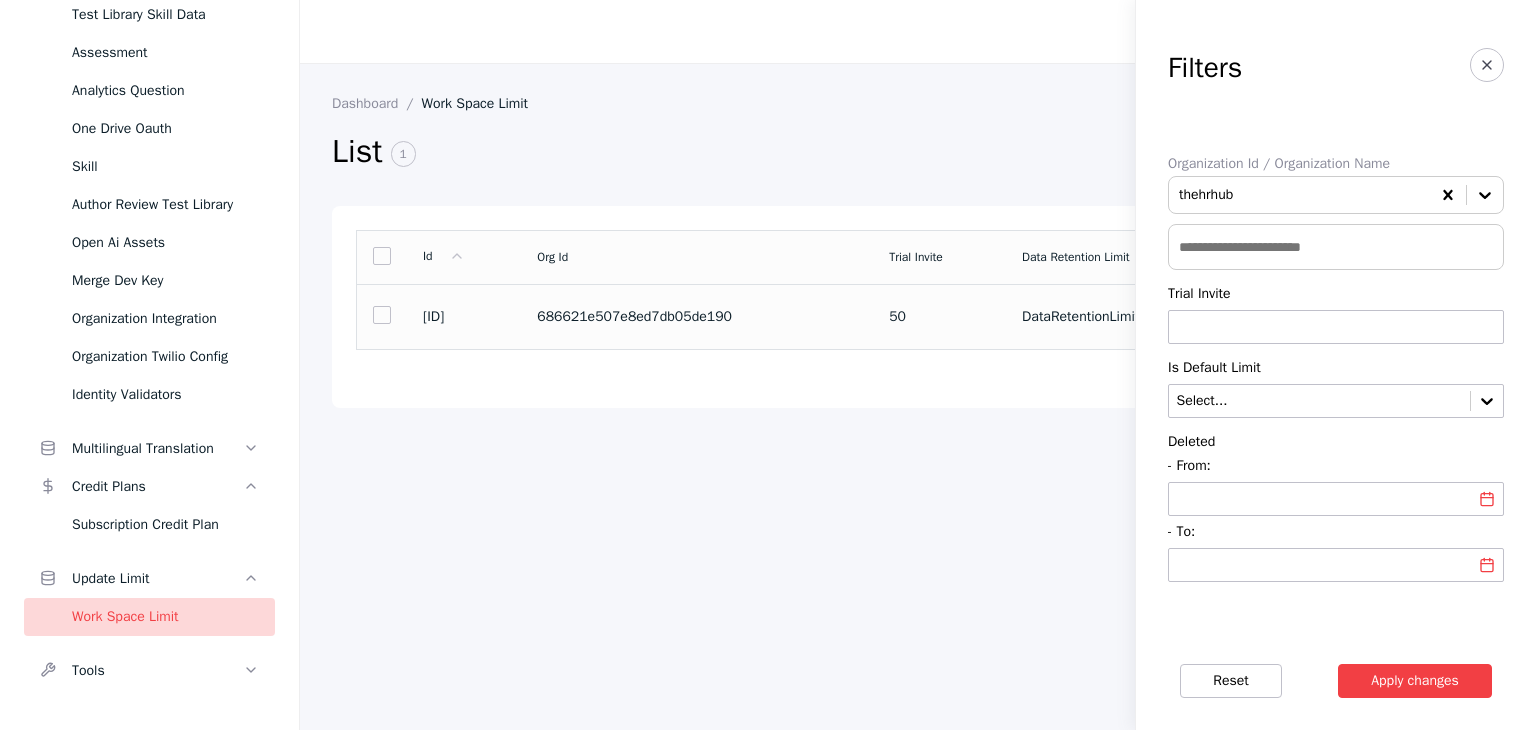 click on "[ID]" at bounding box center [464, 317] 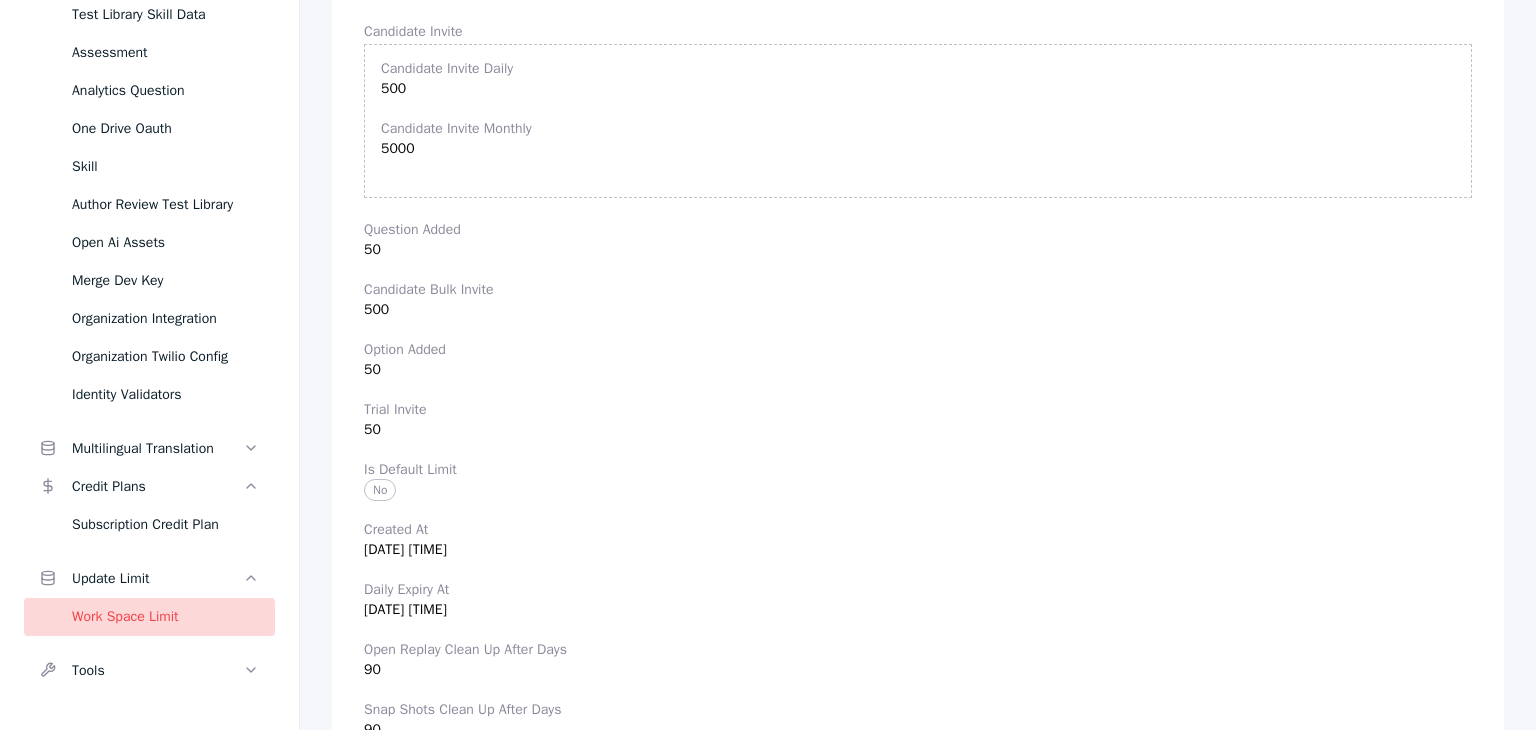 scroll, scrollTop: 683, scrollLeft: 0, axis: vertical 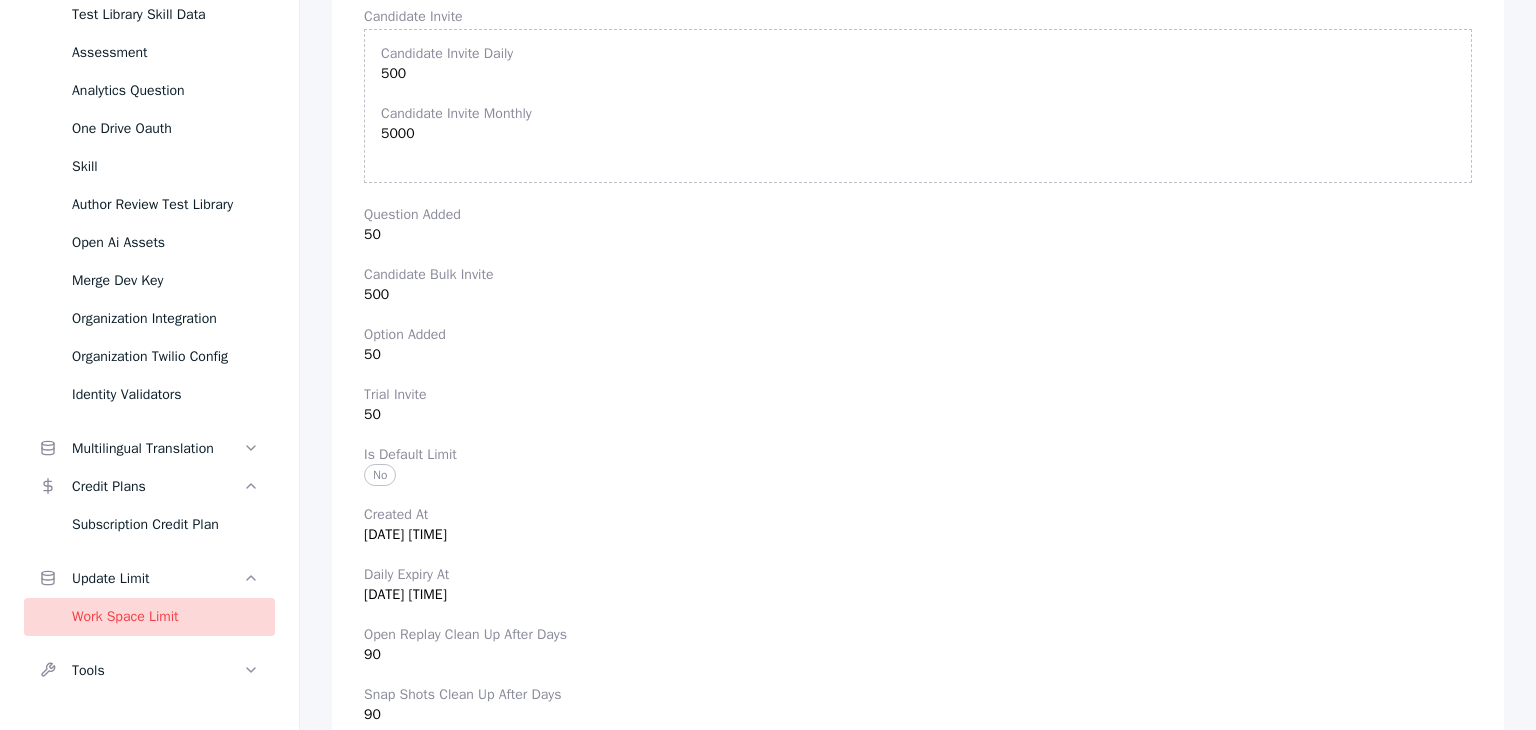 click on "Trial Invite 50" at bounding box center [918, 405] 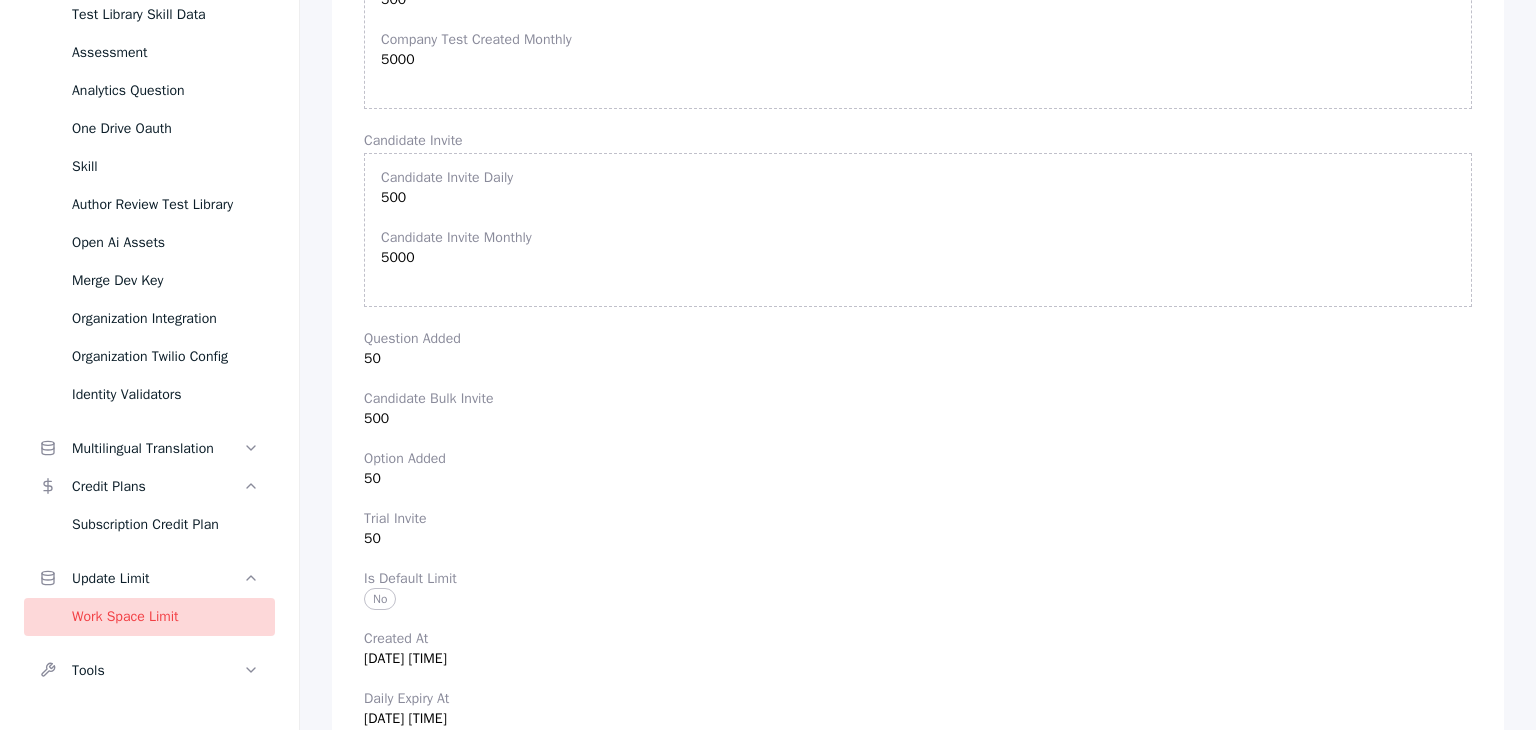 scroll, scrollTop: 683, scrollLeft: 0, axis: vertical 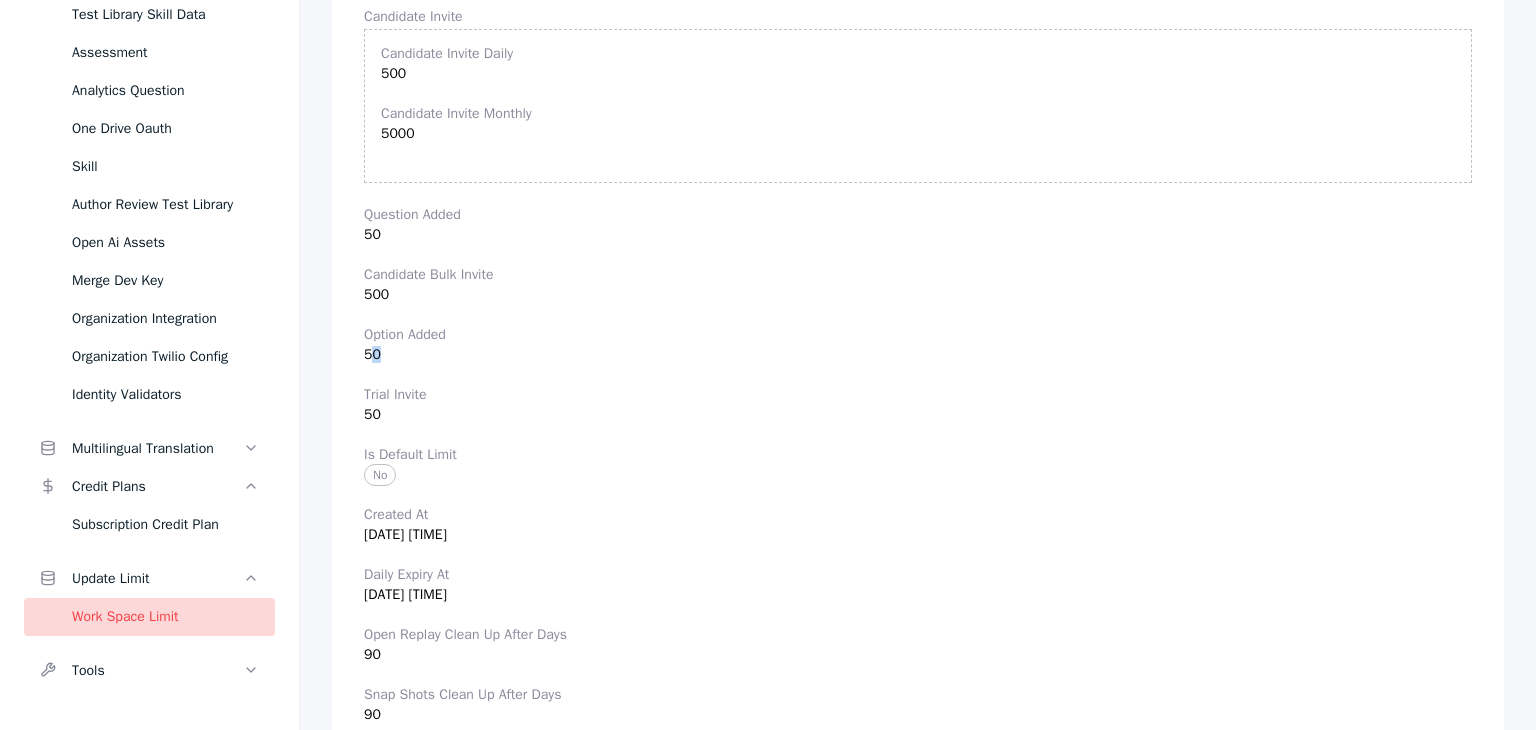 drag, startPoint x: 381, startPoint y: 353, endPoint x: 368, endPoint y: 353, distance: 13 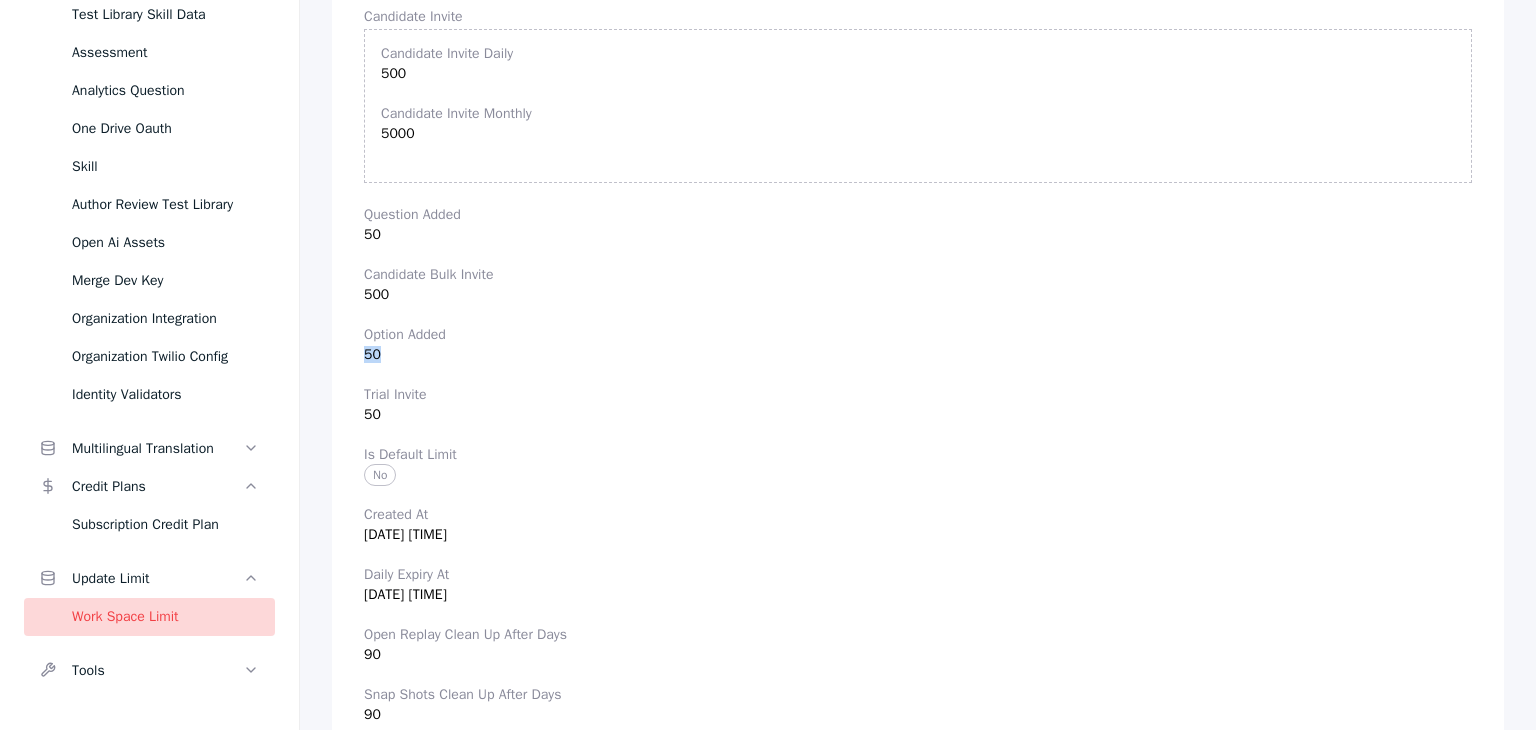drag, startPoint x: 365, startPoint y: 350, endPoint x: 415, endPoint y: 353, distance: 50.08992 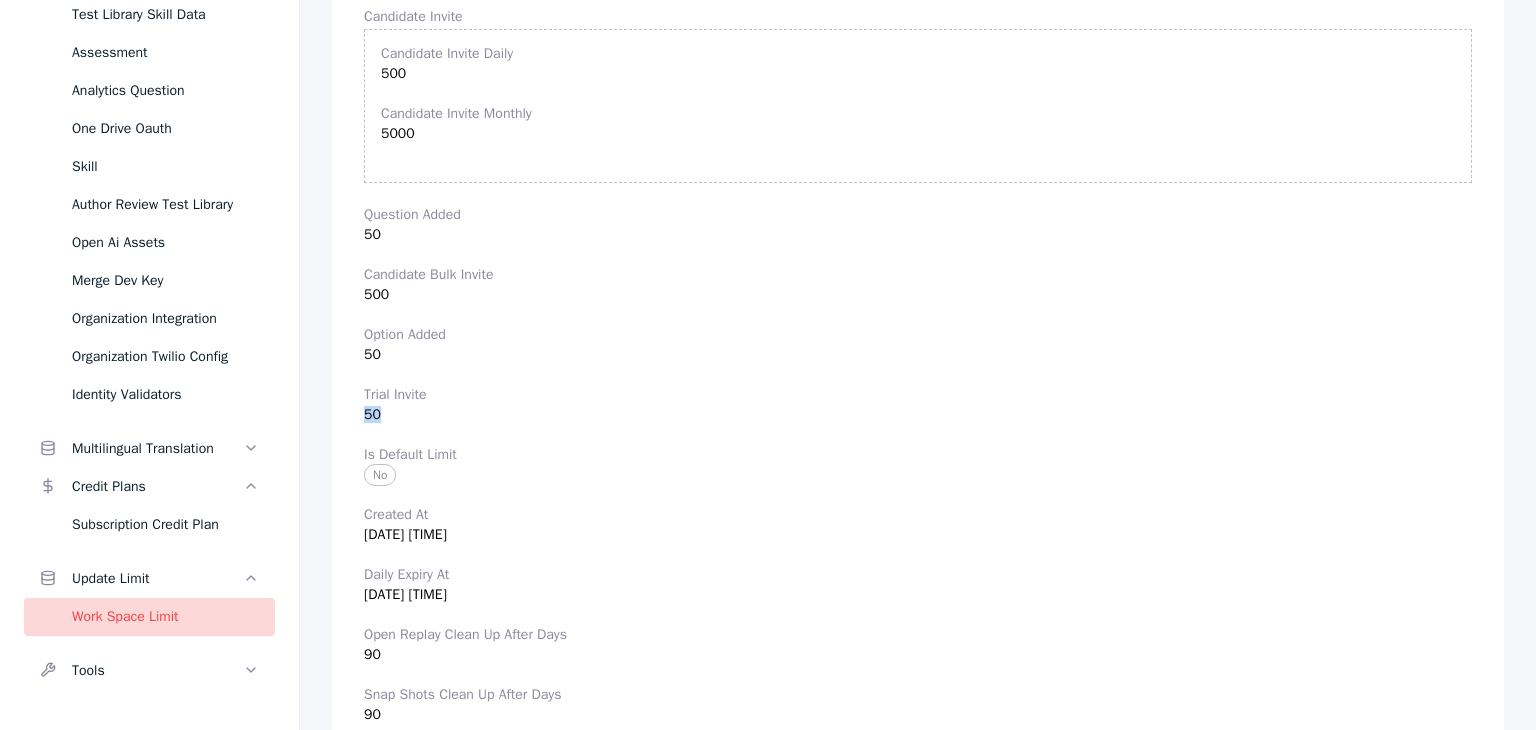 drag, startPoint x: 358, startPoint y: 412, endPoint x: 406, endPoint y: 419, distance: 48.507732 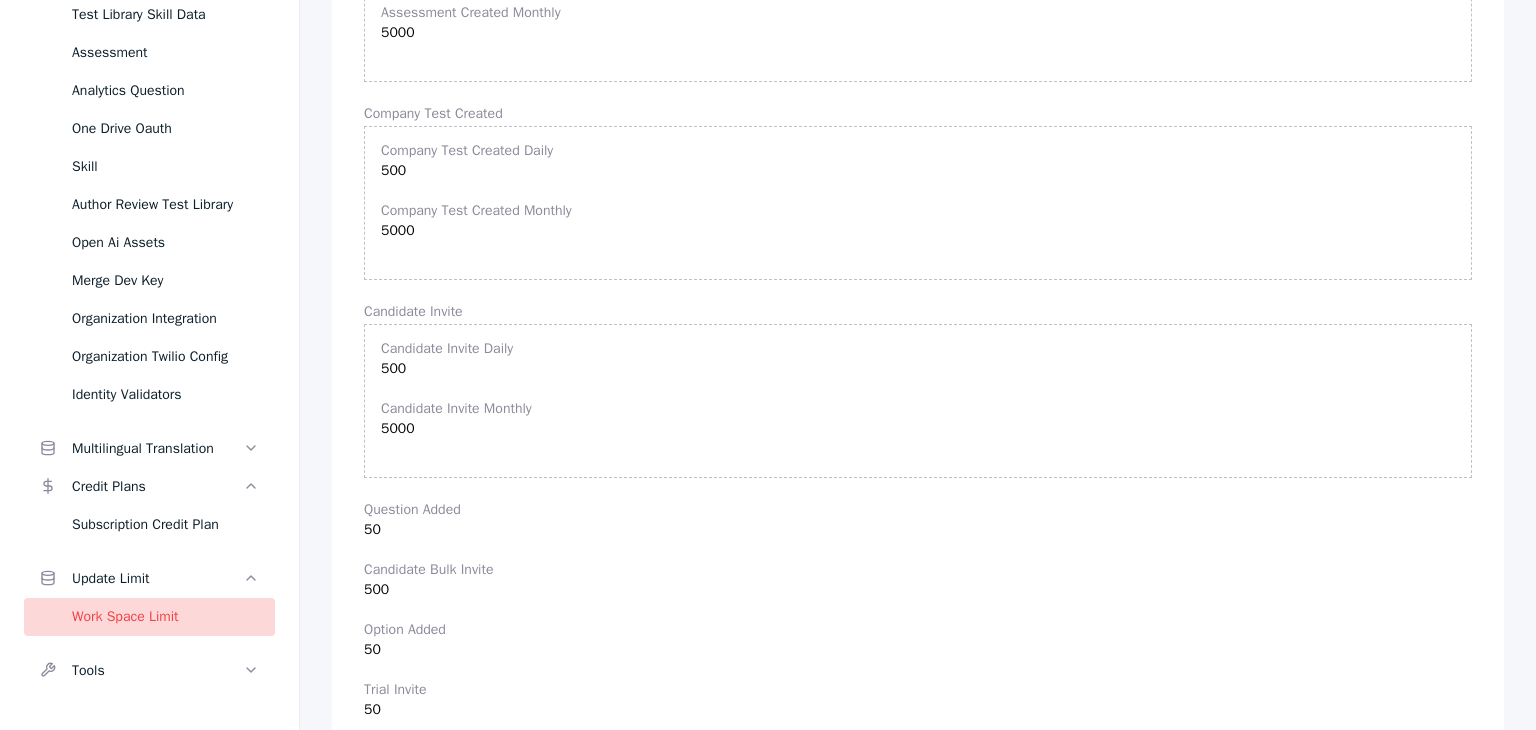 scroll, scrollTop: 683, scrollLeft: 0, axis: vertical 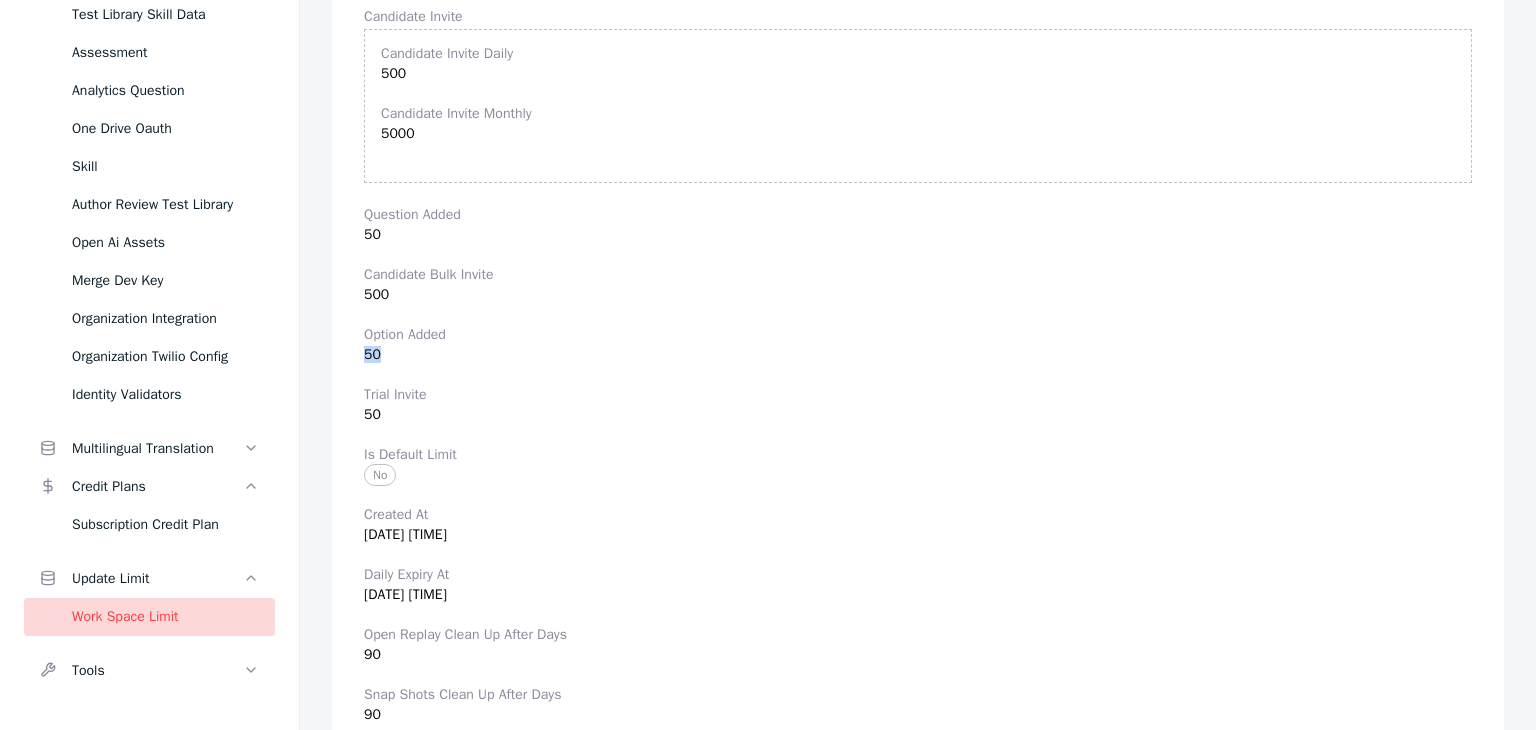 drag, startPoint x: 378, startPoint y: 351, endPoint x: 356, endPoint y: 353, distance: 22.090721 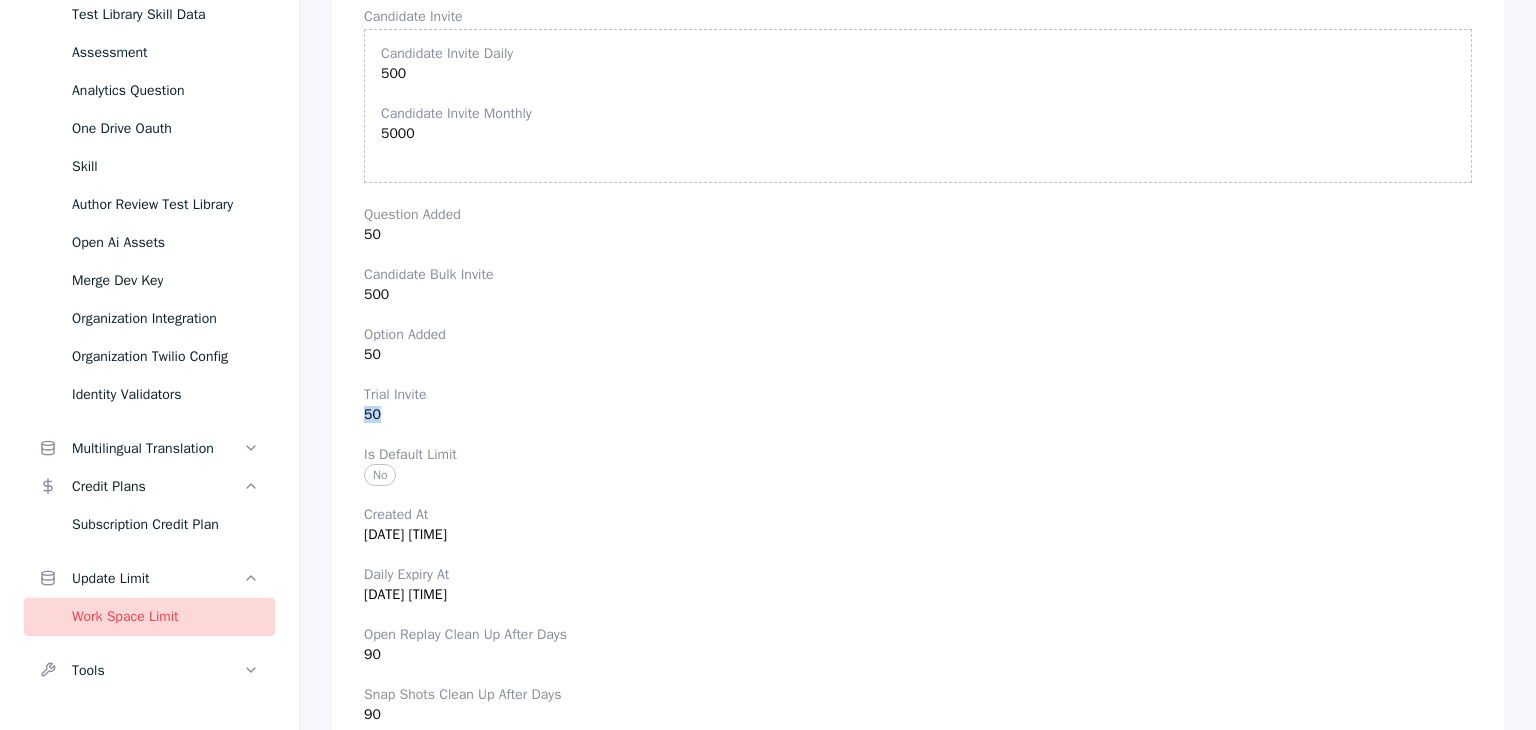 drag, startPoint x: 387, startPoint y: 409, endPoint x: 348, endPoint y: 409, distance: 39 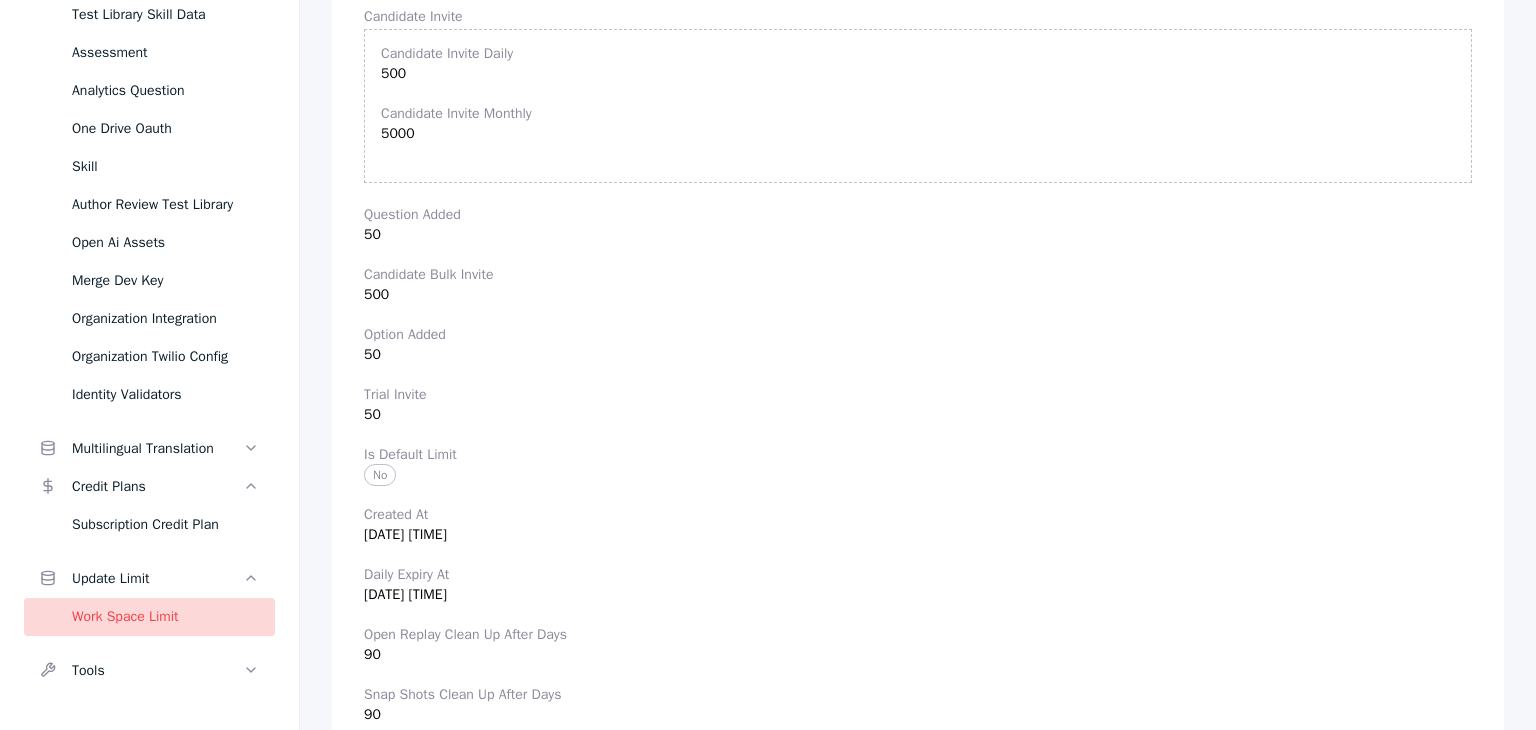 click on "[ID] [DATE] [TIME]" at bounding box center (918, 259) 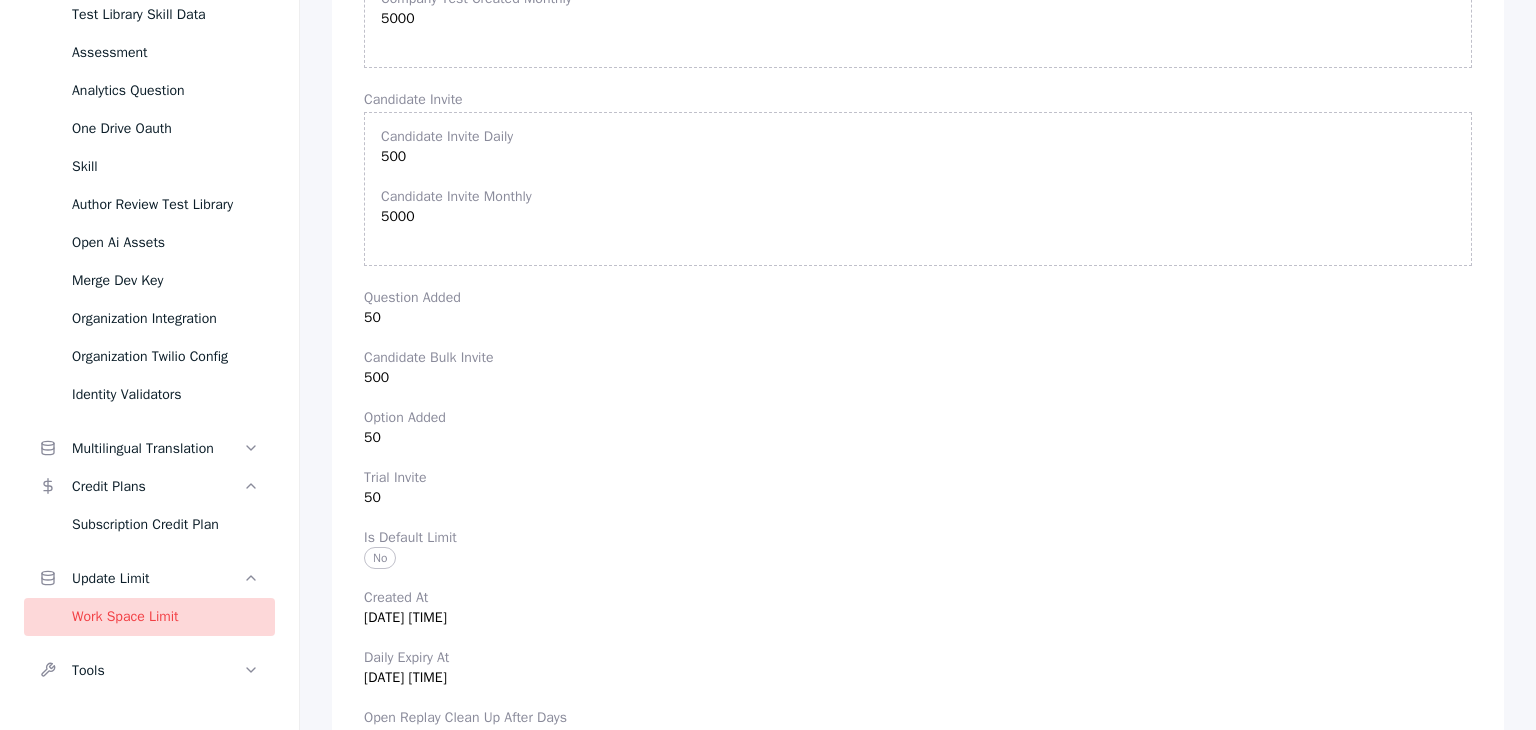 scroll, scrollTop: 0, scrollLeft: 0, axis: both 